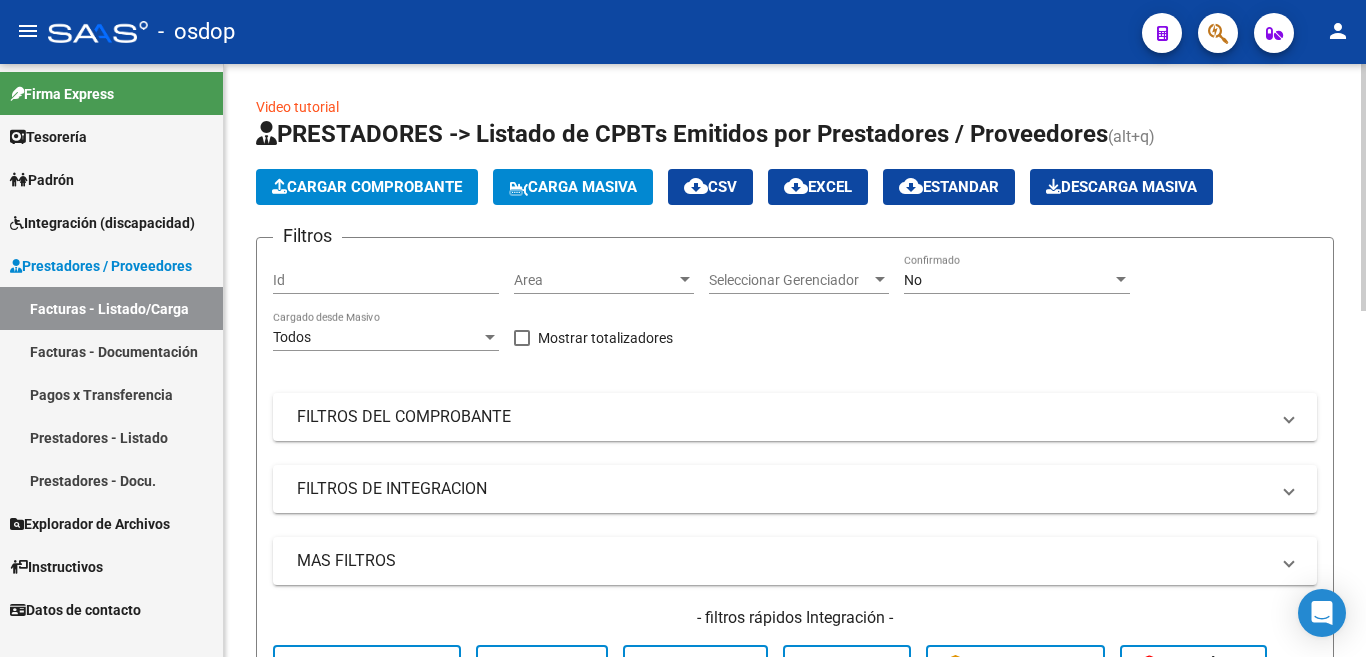 scroll, scrollTop: 0, scrollLeft: 0, axis: both 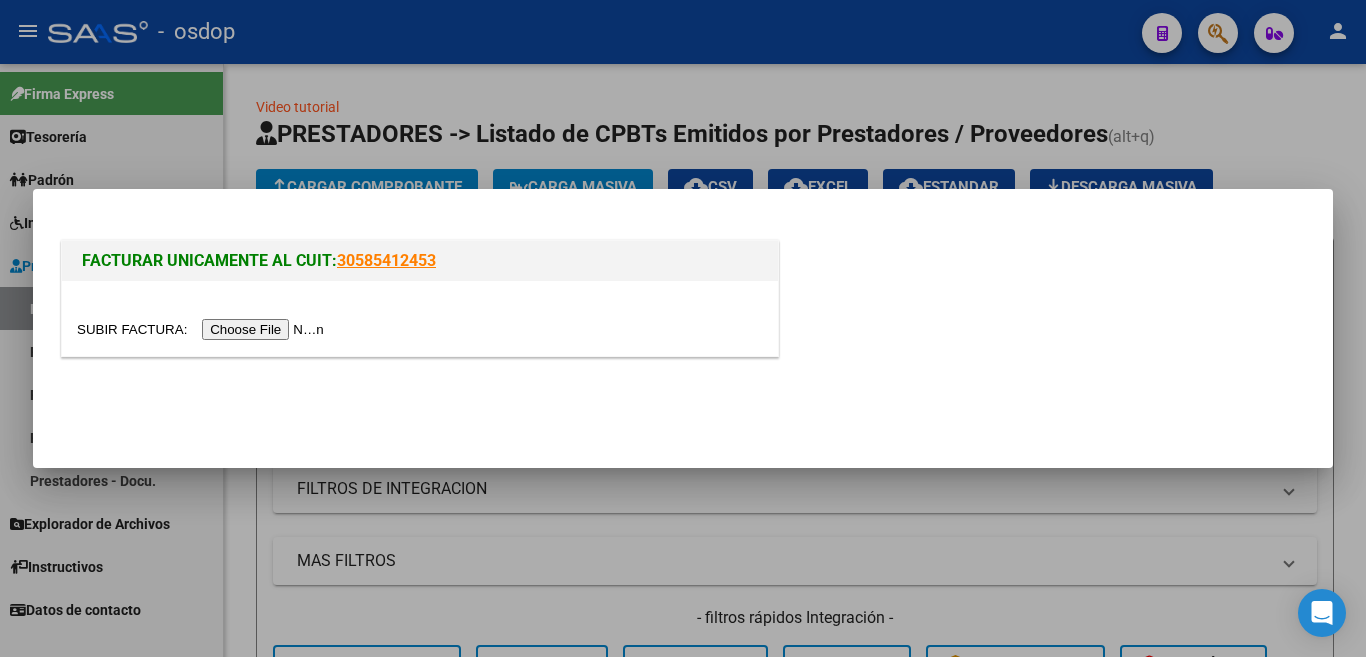 click at bounding box center (203, 329) 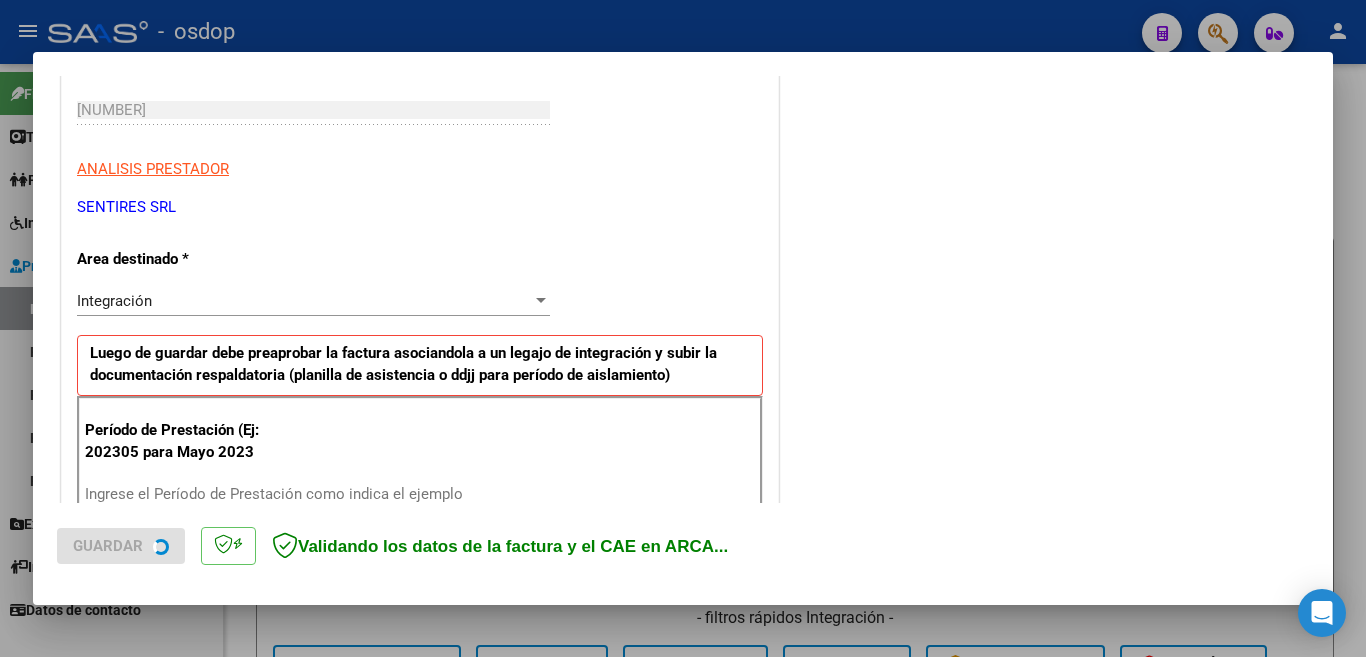 scroll, scrollTop: 300, scrollLeft: 0, axis: vertical 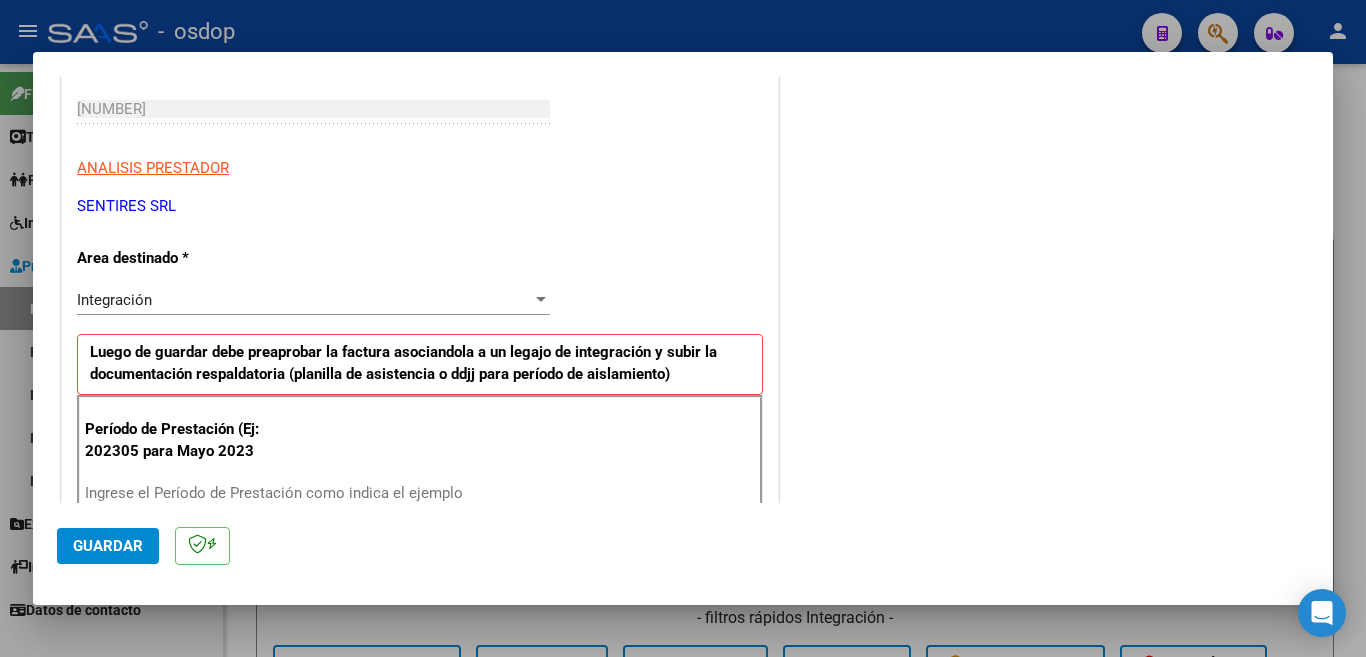 click on "Ingrese el Período de Prestación como indica el ejemplo" at bounding box center (316, 493) 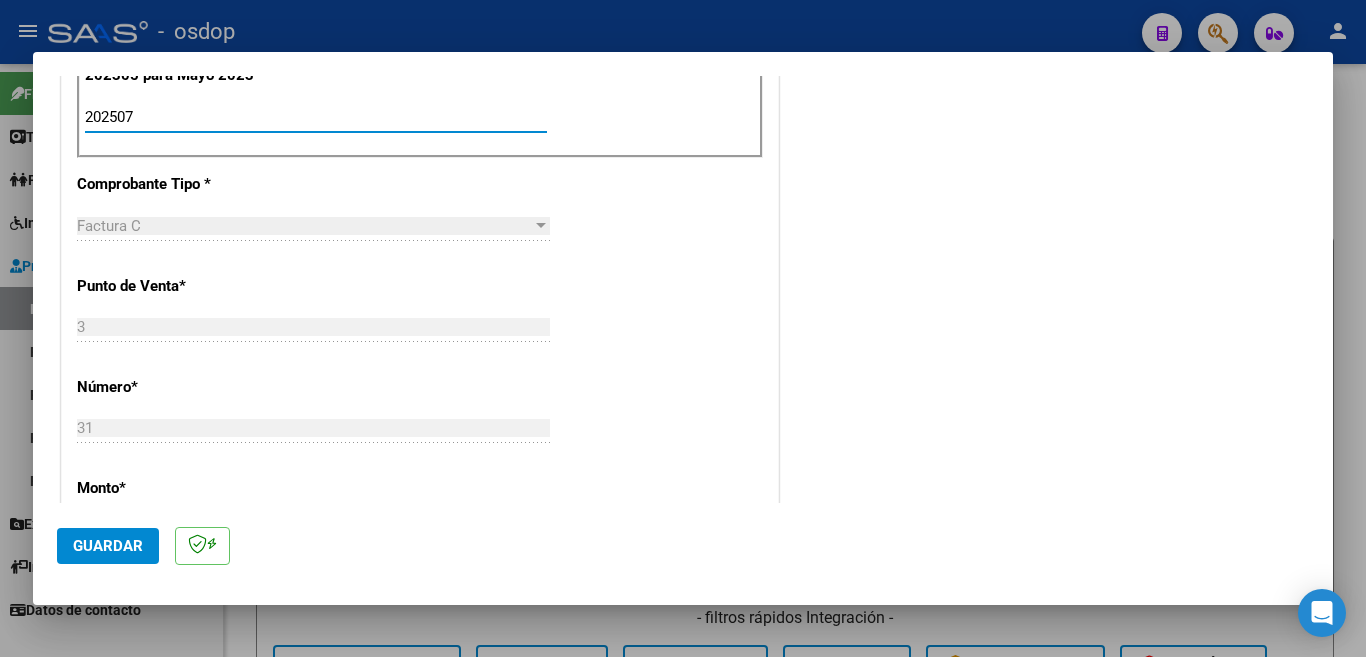 scroll, scrollTop: 700, scrollLeft: 0, axis: vertical 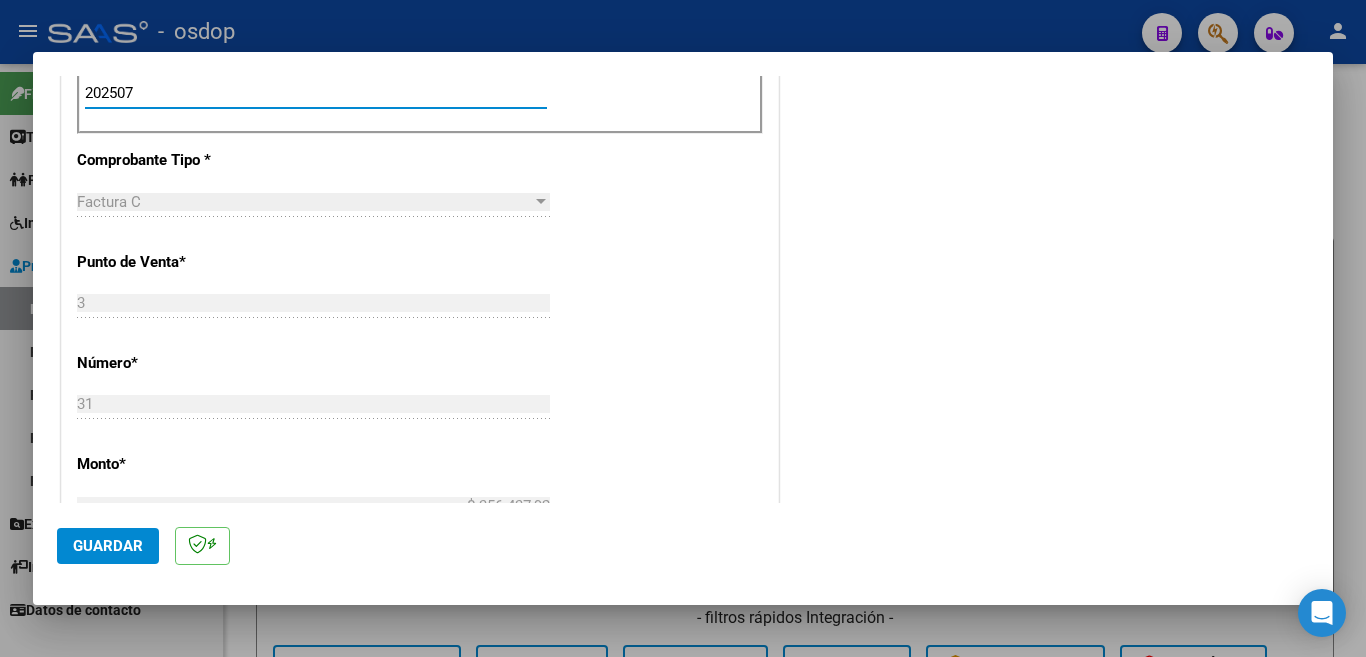 type on "202507" 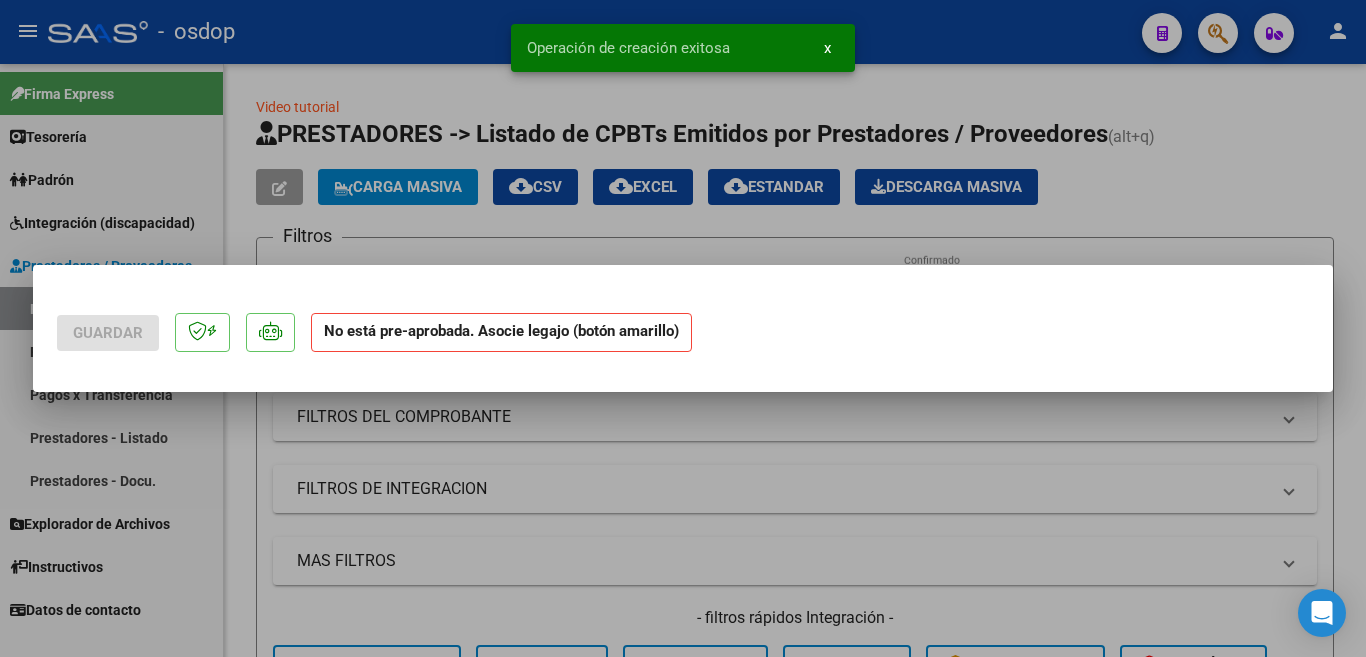 scroll, scrollTop: 0, scrollLeft: 0, axis: both 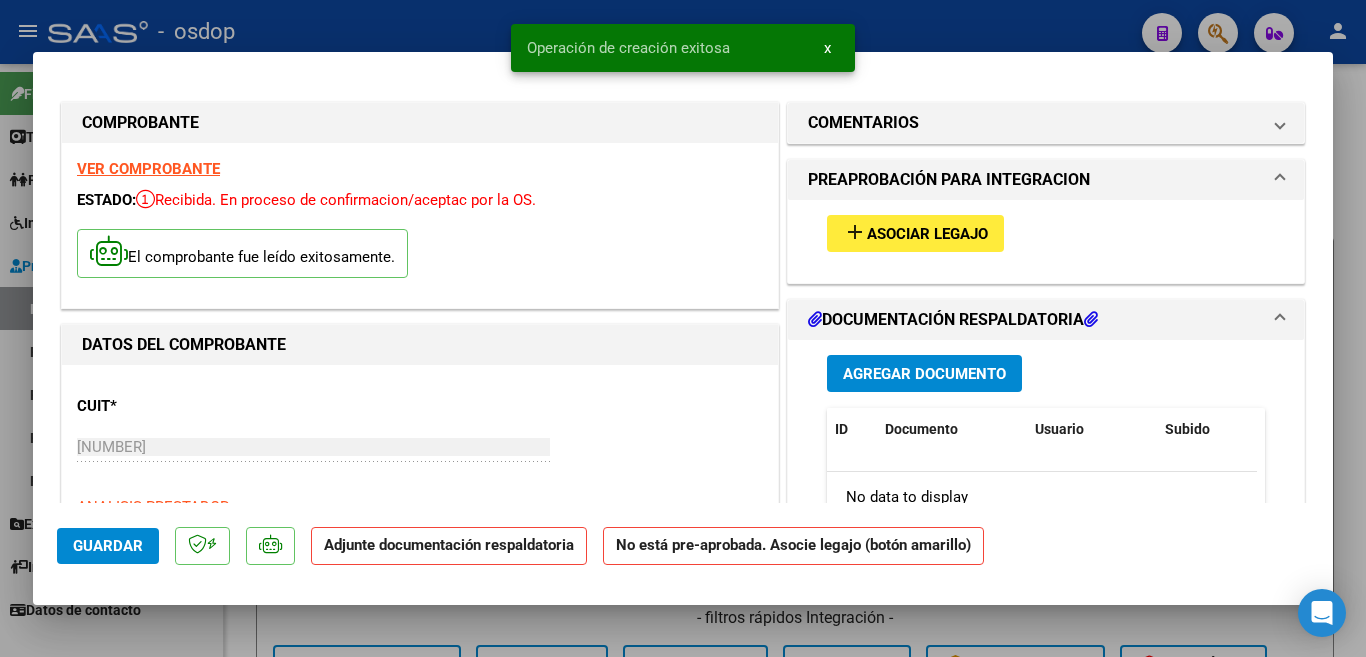 click on "Asociar Legajo" at bounding box center (927, 234) 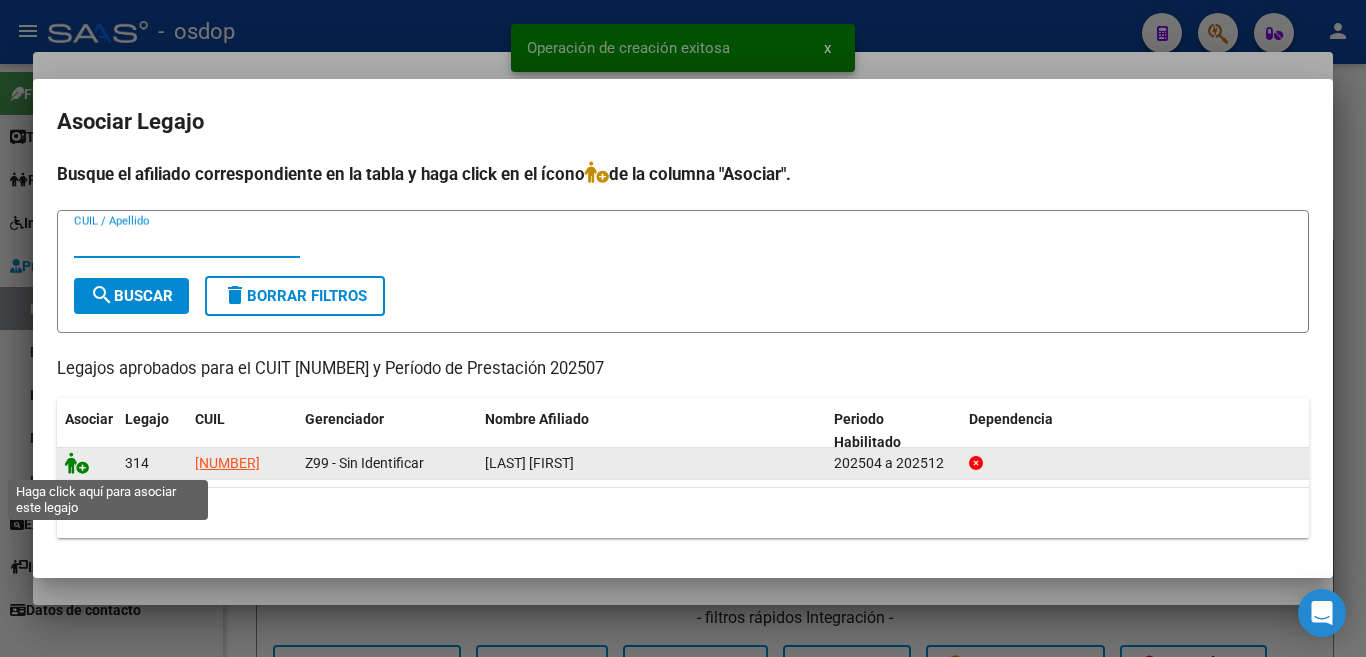 click 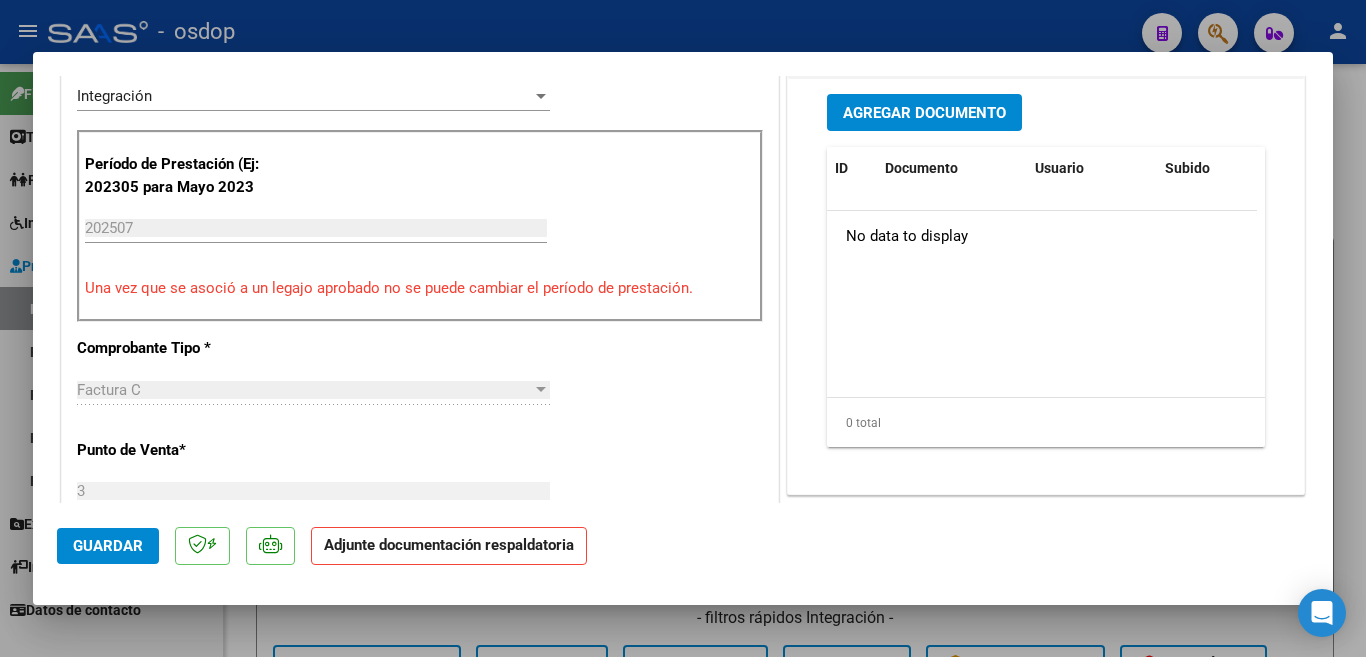 scroll, scrollTop: 500, scrollLeft: 0, axis: vertical 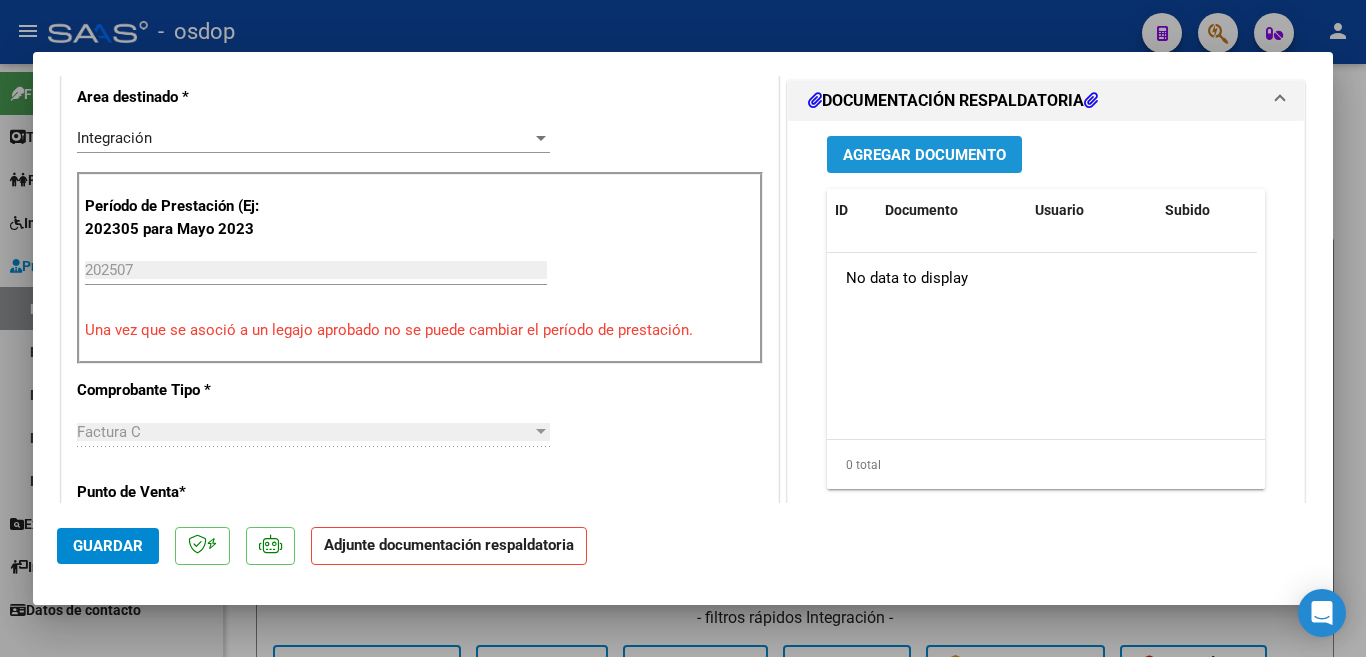 click on "Agregar Documento" at bounding box center [924, 155] 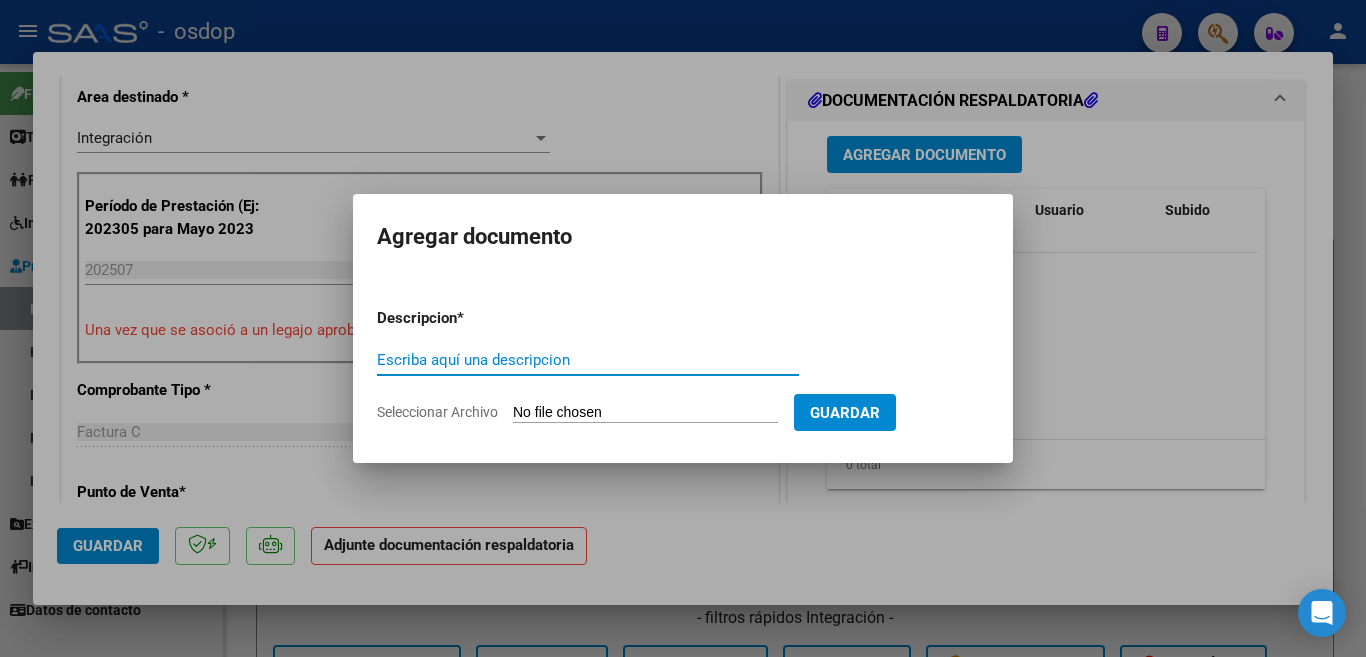 click on "Escriba aquí una descripcion" at bounding box center (588, 360) 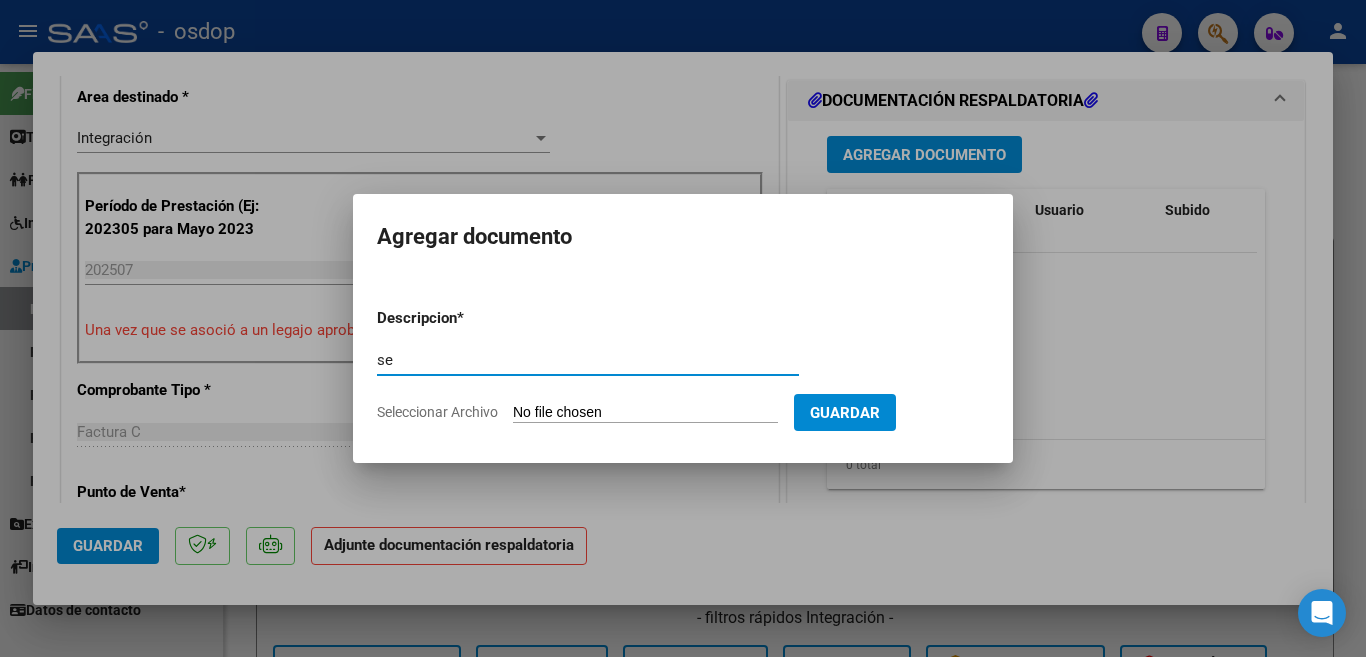 type on "s" 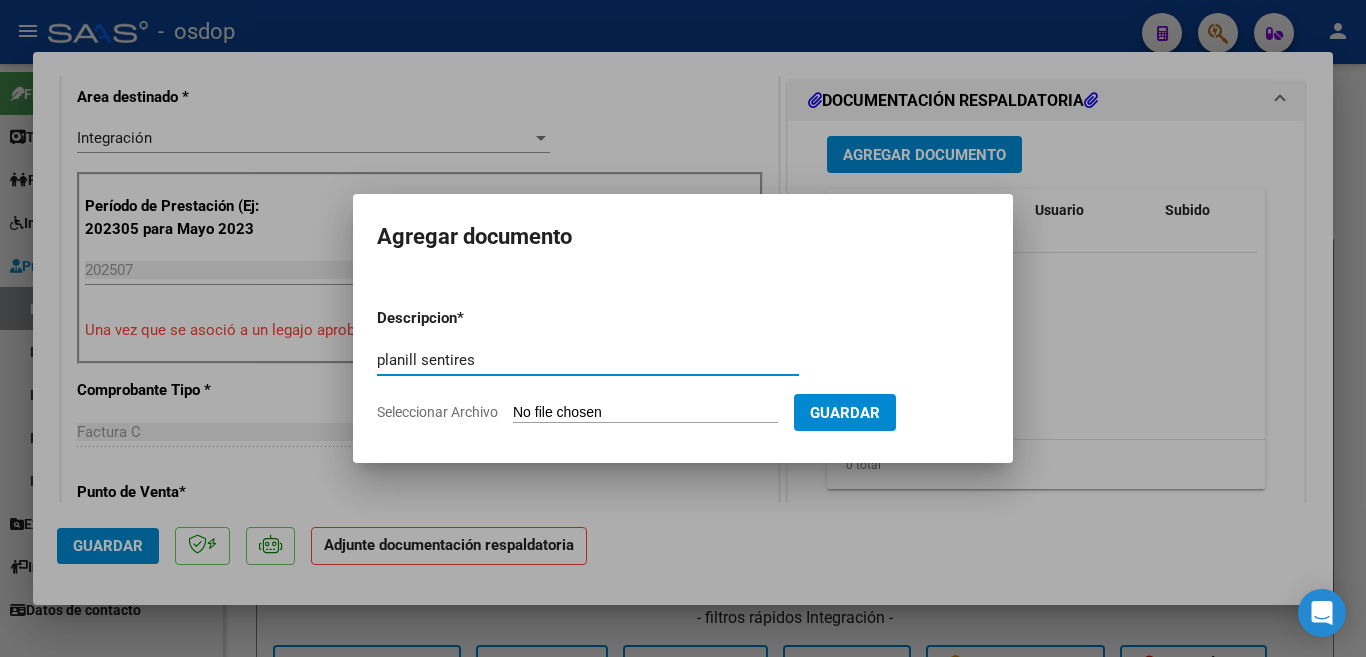 type on "planill sentires" 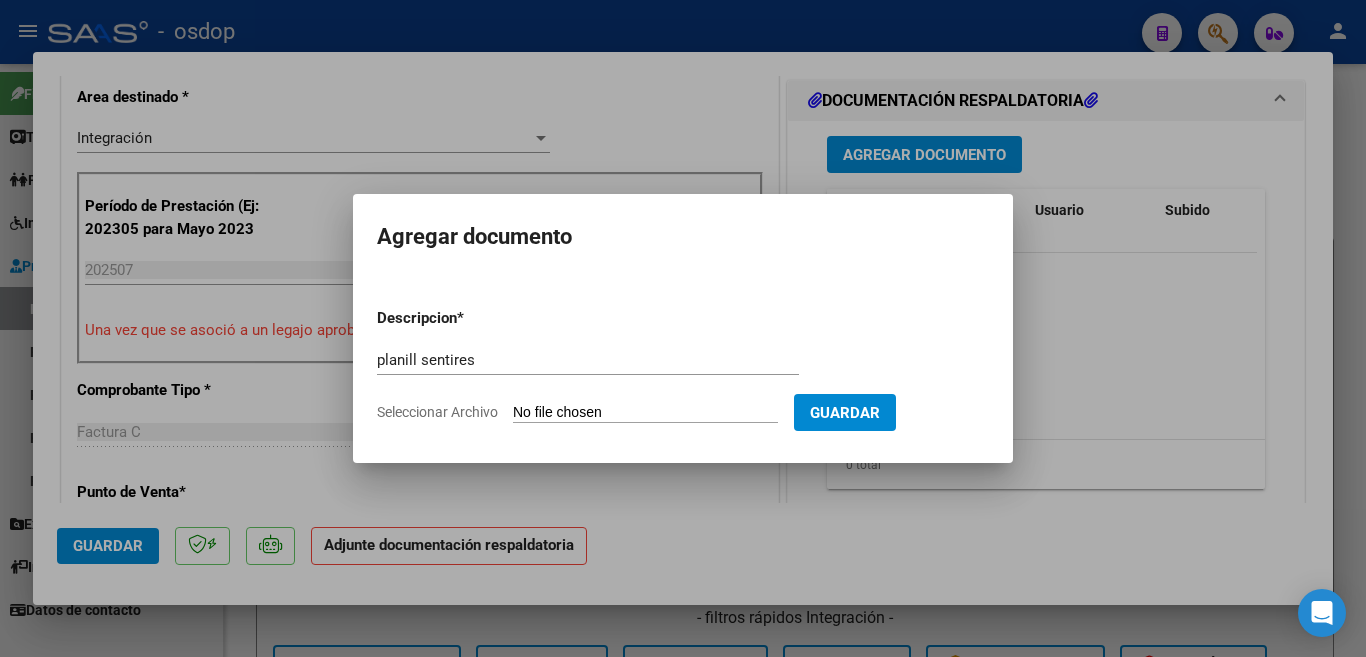 type on "C:\fakepath\planilla sentires [LAST].pdf" 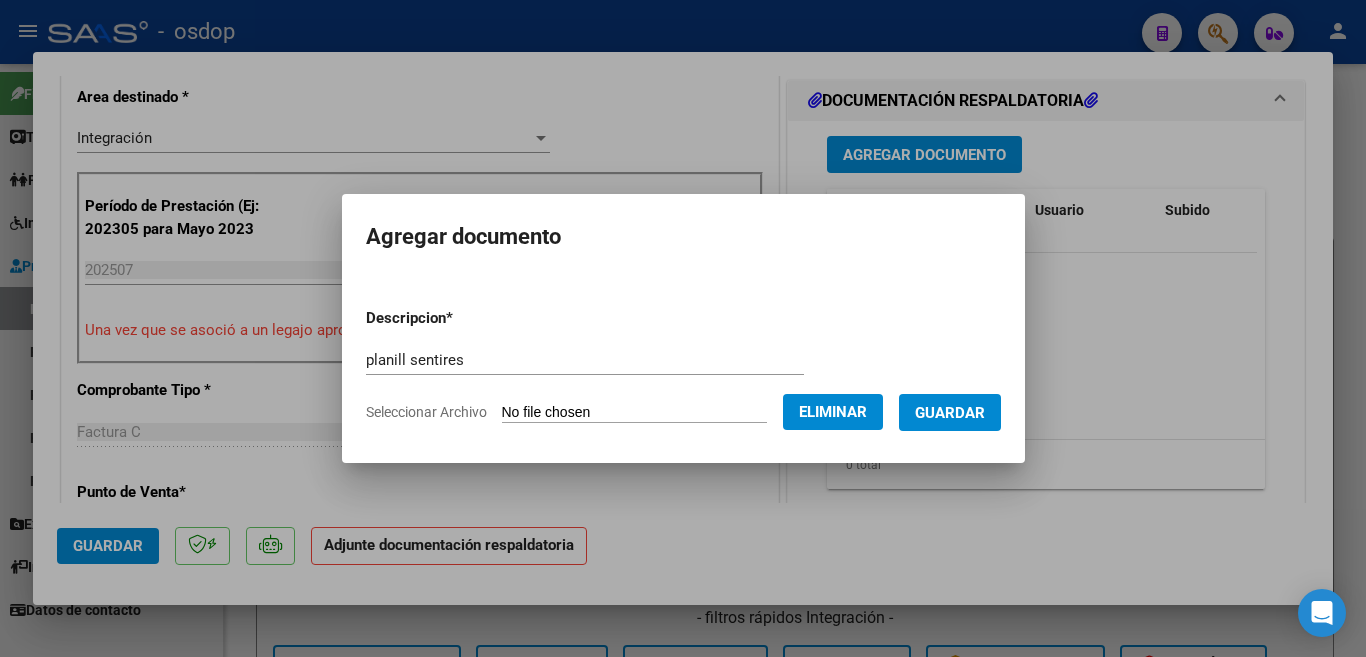 click on "Guardar" at bounding box center [950, 413] 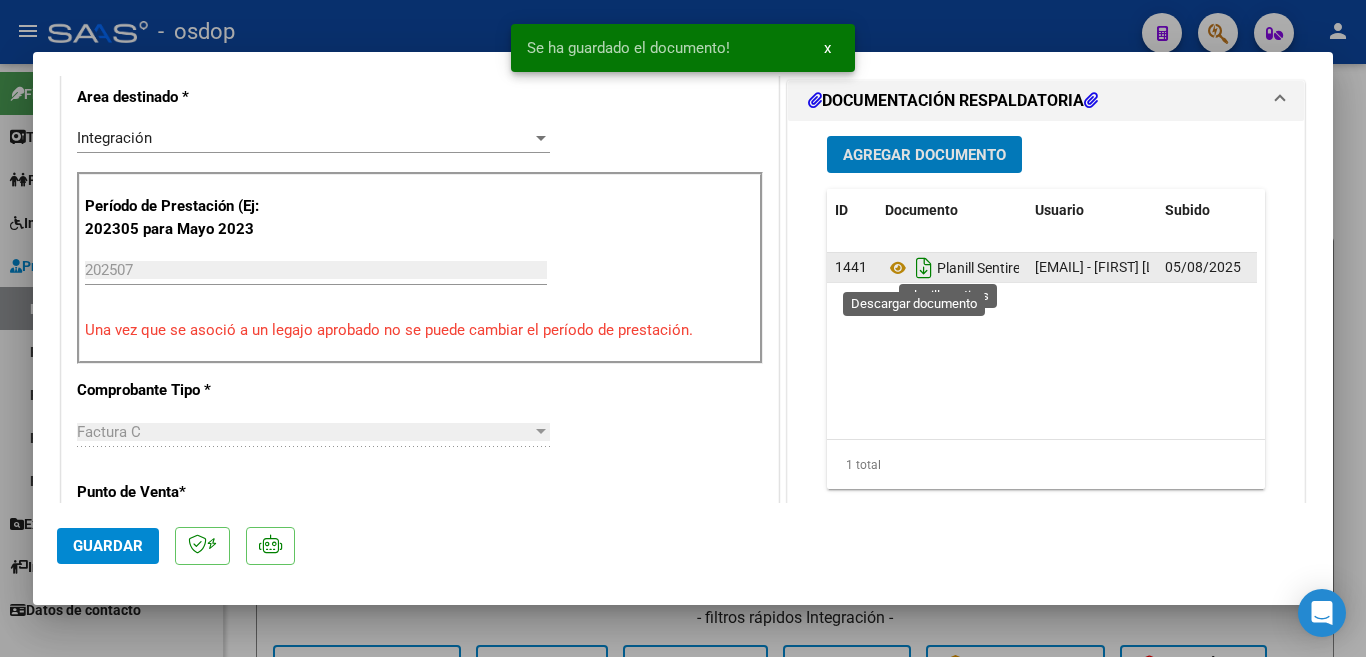 click 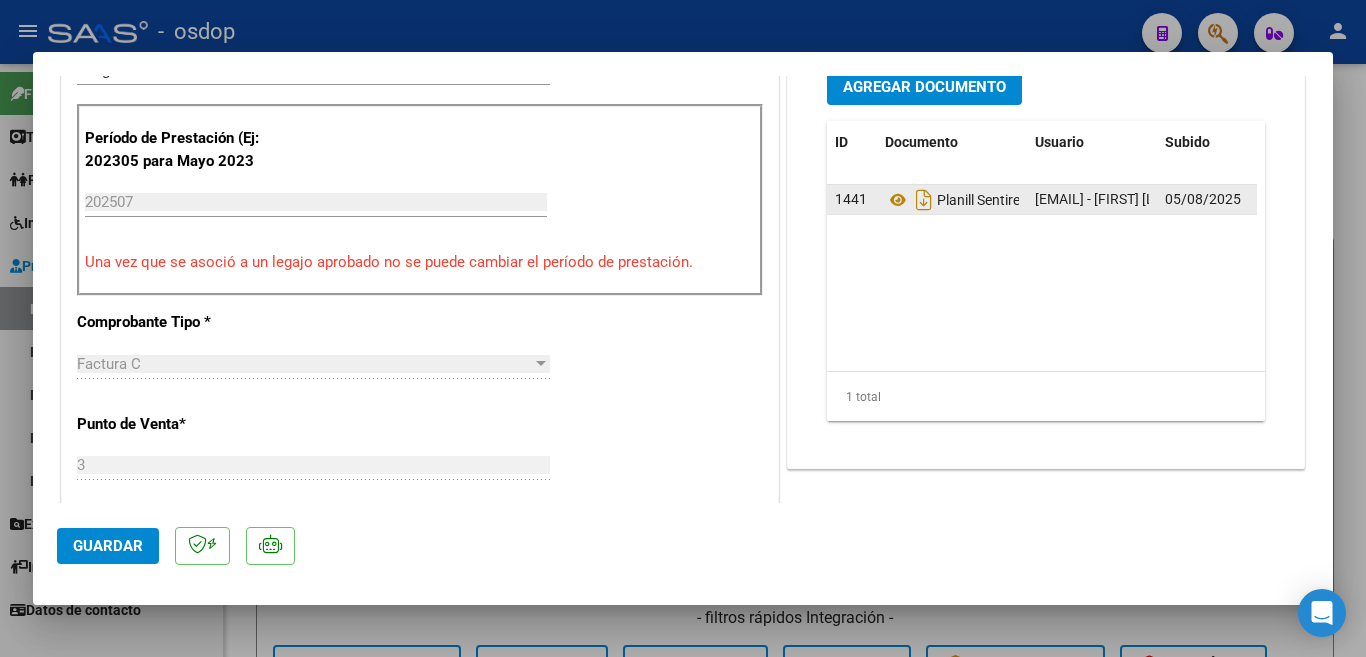 scroll, scrollTop: 500, scrollLeft: 0, axis: vertical 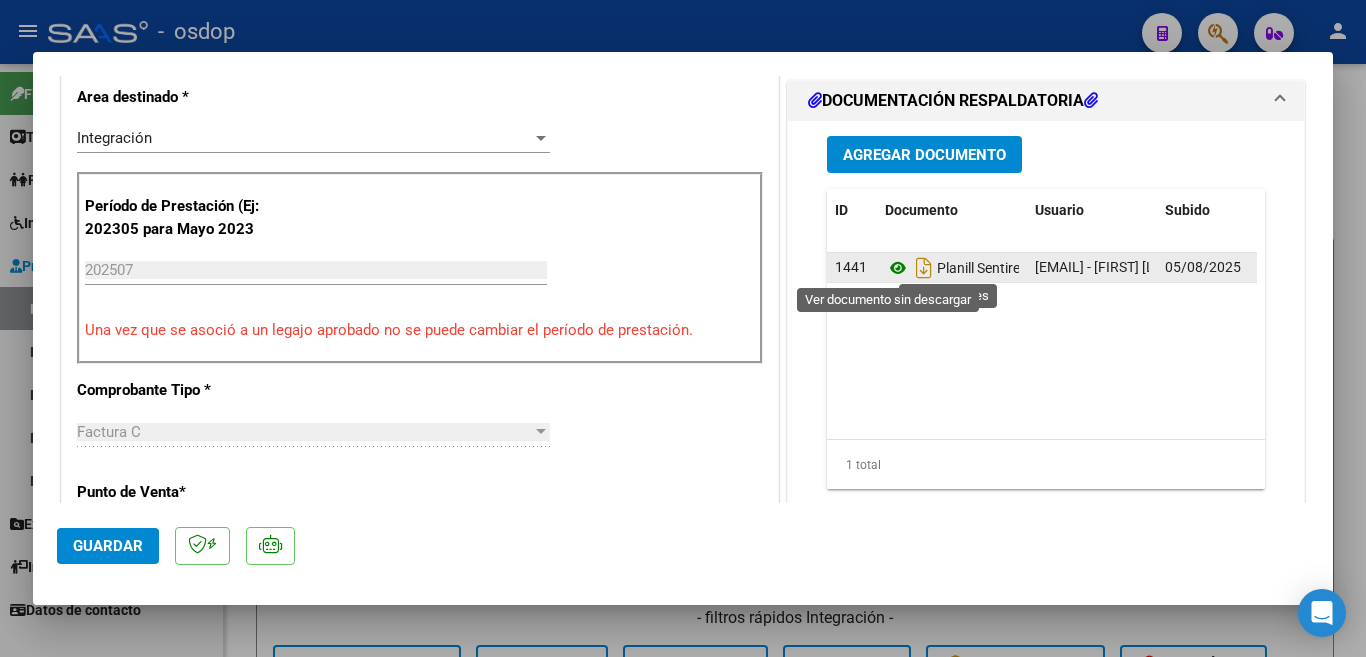 click 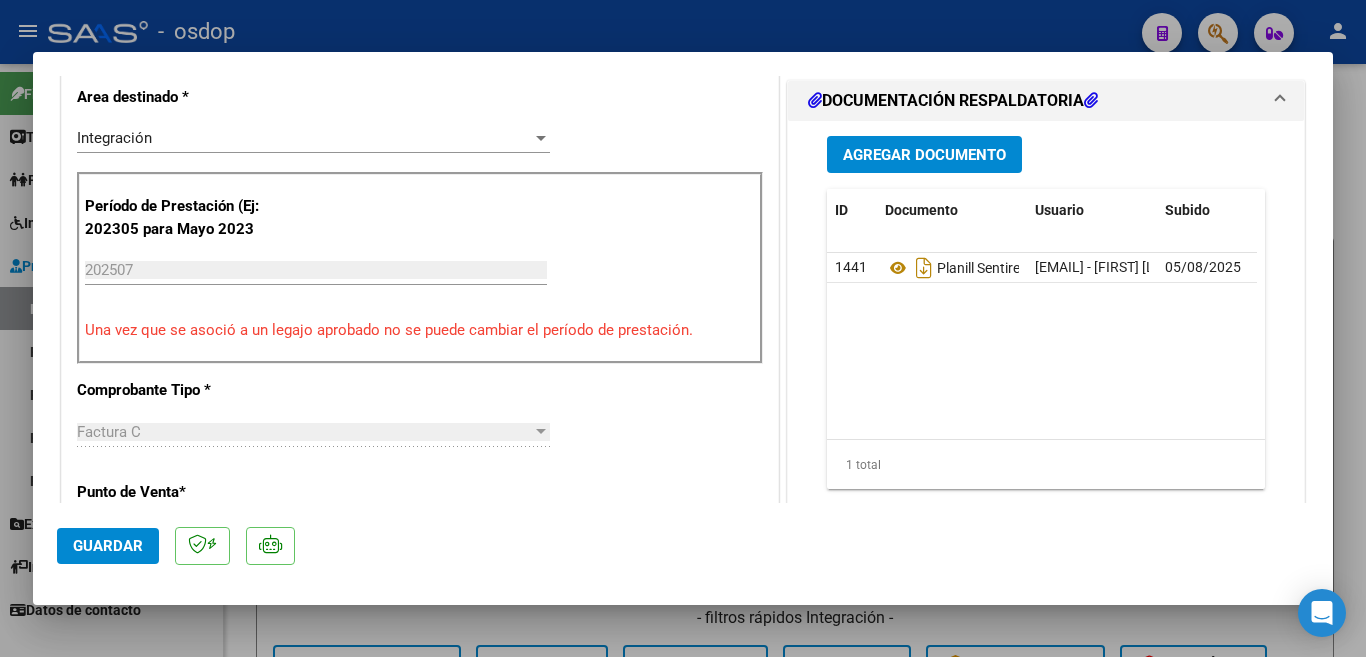 click on "Agregar Documento" at bounding box center (924, 155) 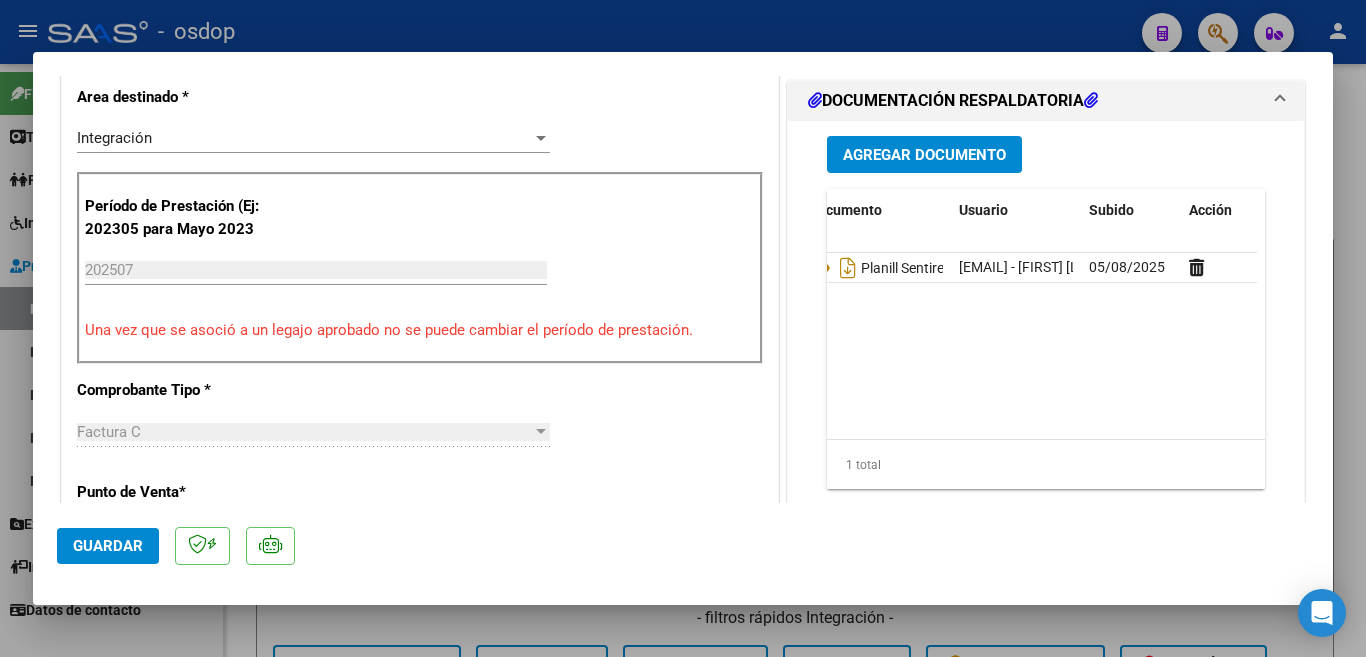 scroll, scrollTop: 0, scrollLeft: 100, axis: horizontal 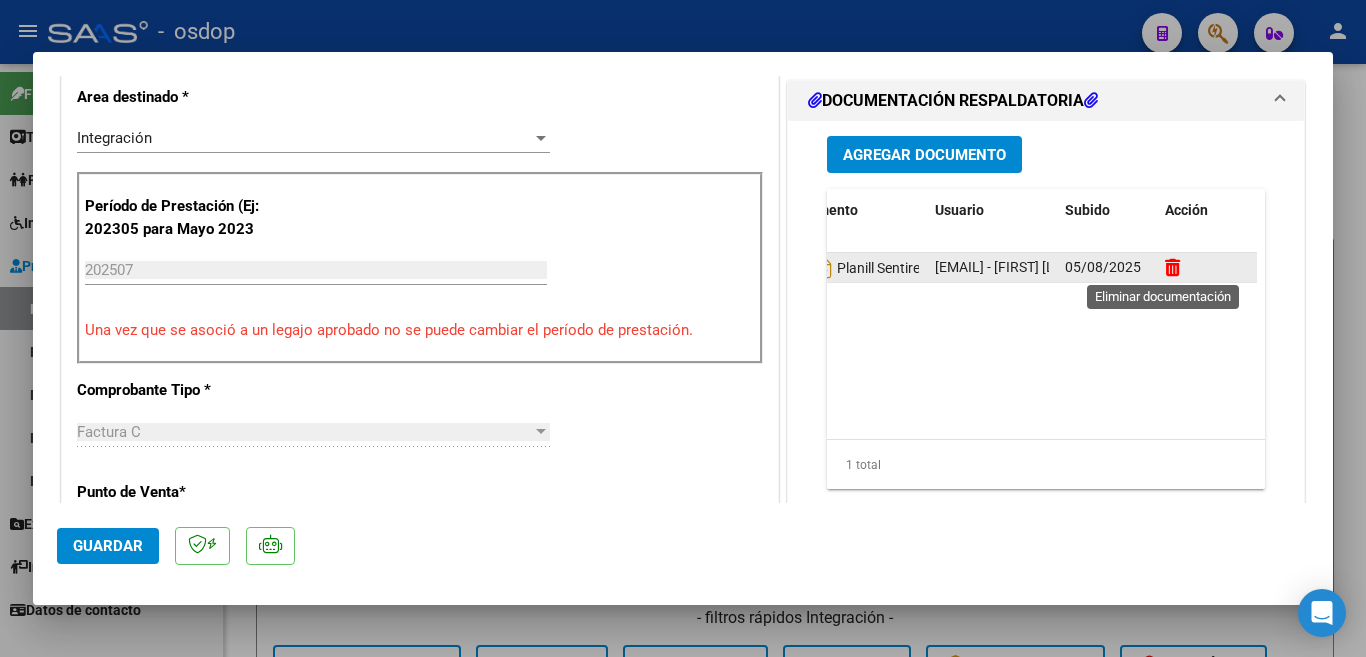click 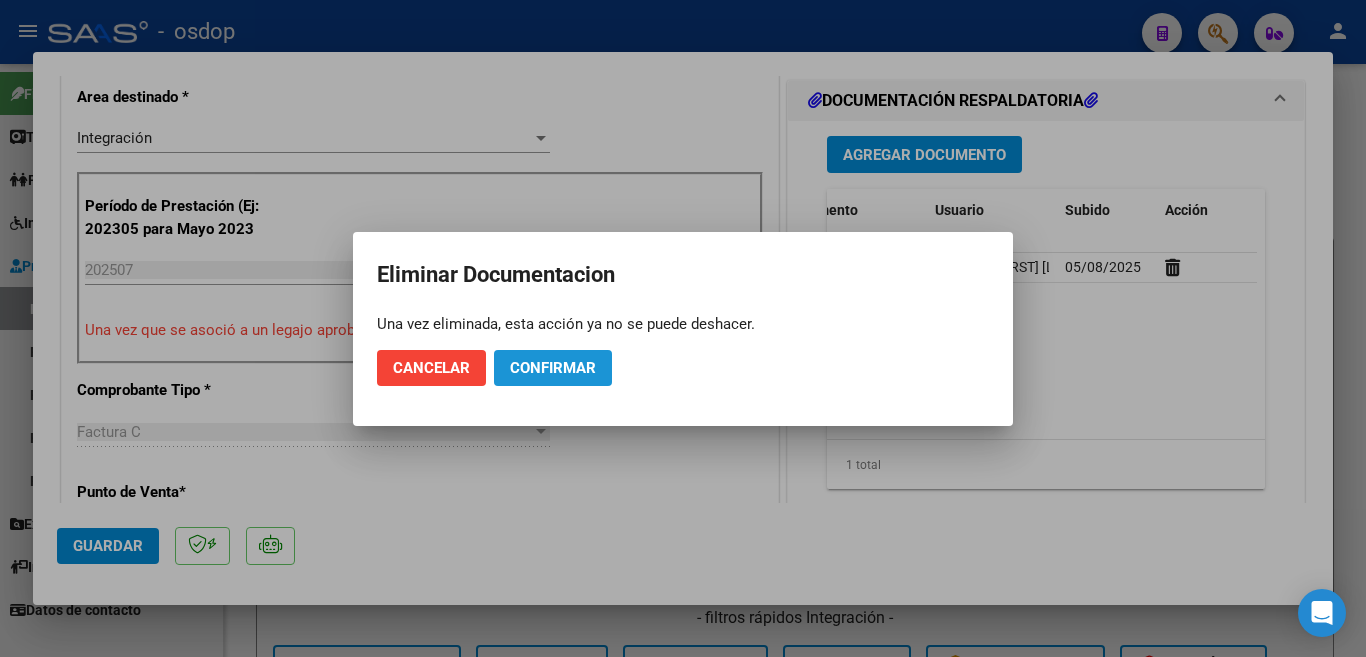 drag, startPoint x: 568, startPoint y: 359, endPoint x: 670, endPoint y: 382, distance: 104.56099 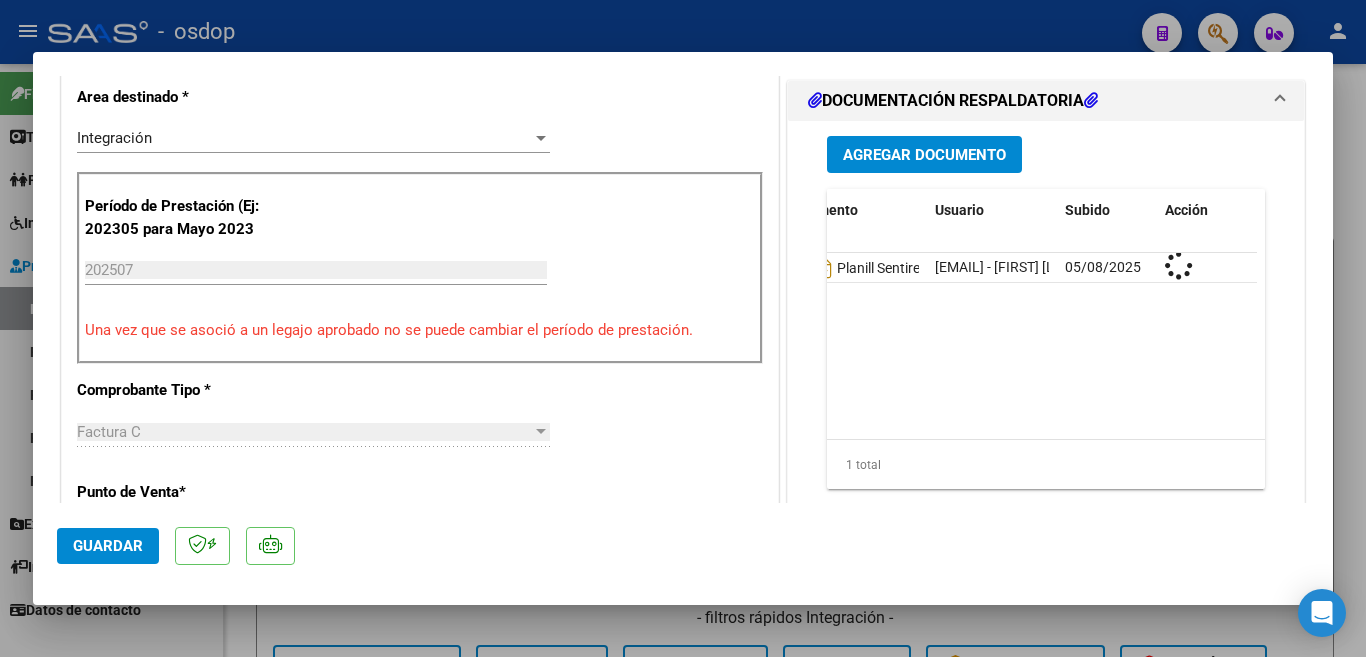 scroll, scrollTop: 0, scrollLeft: 0, axis: both 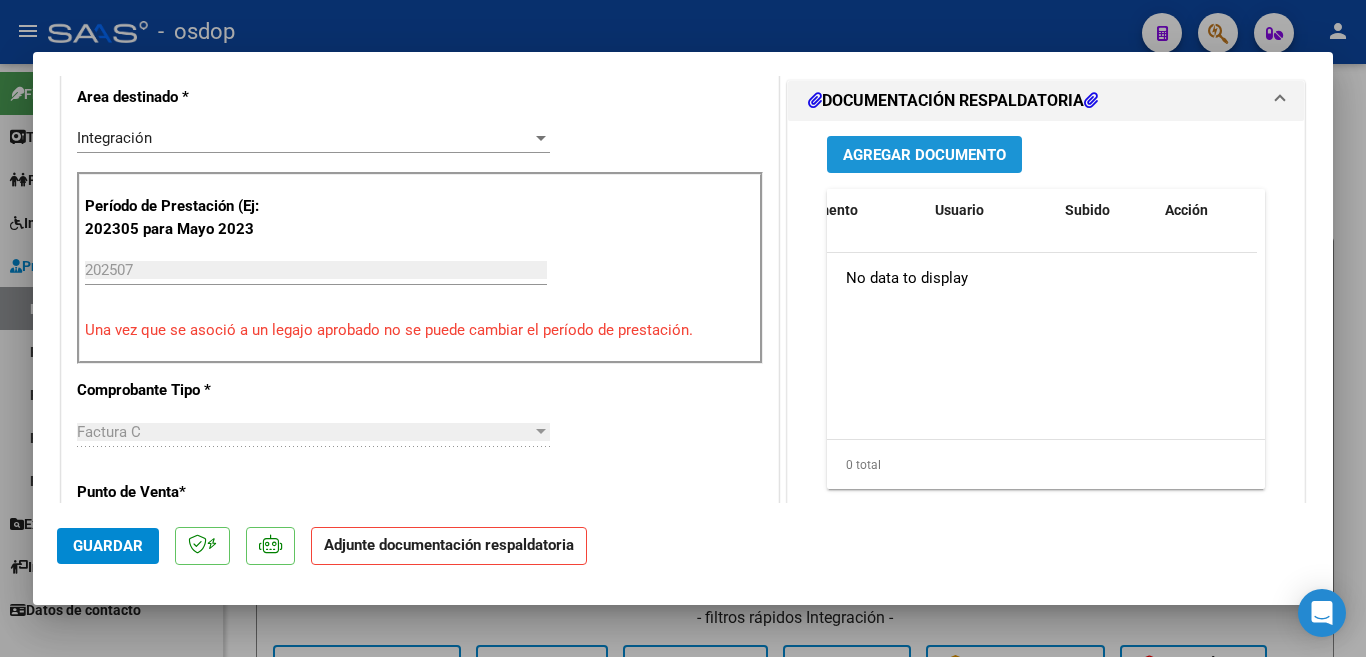 click on "Agregar Documento" at bounding box center (924, 155) 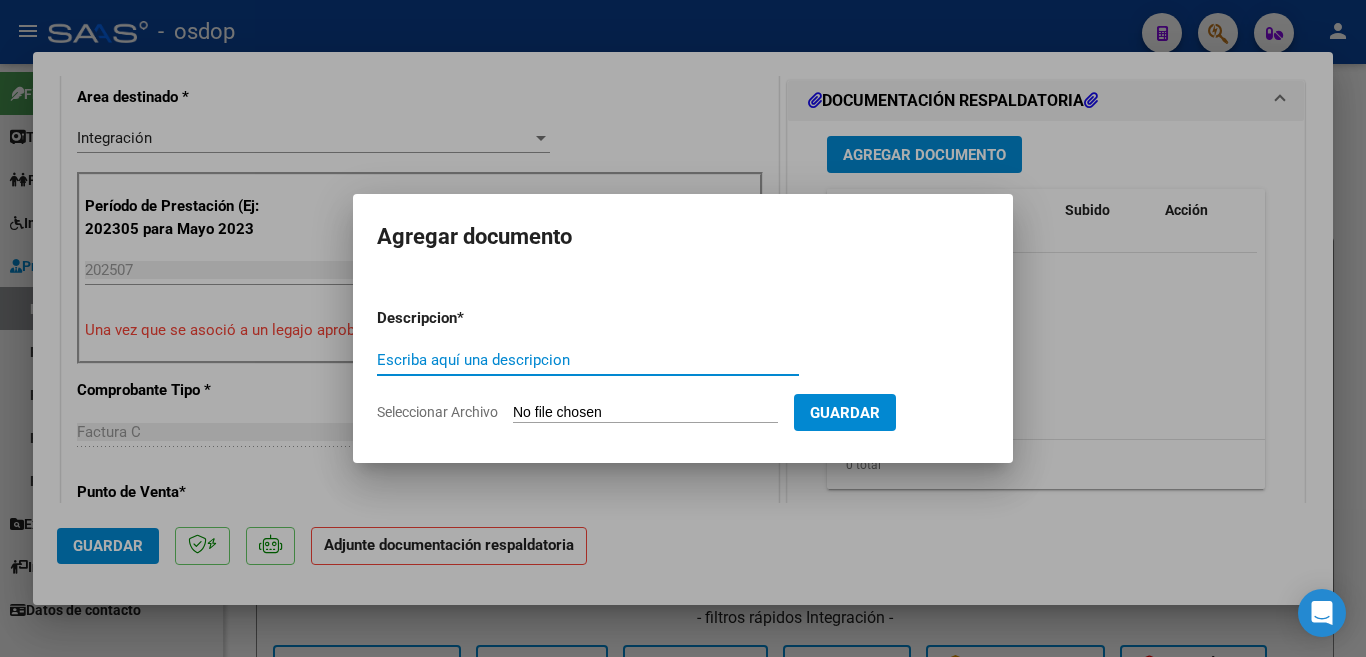 click on "Escriba aquí una descripcion" at bounding box center [588, 360] 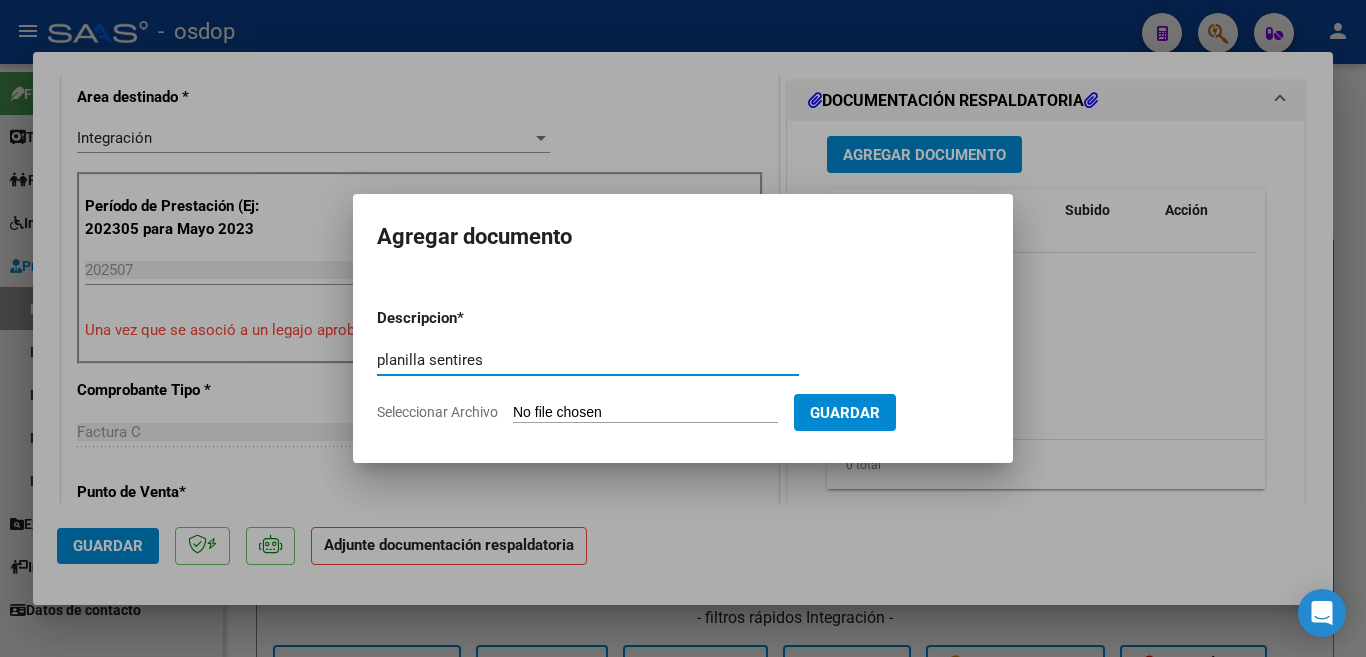 type on "planilla sentires" 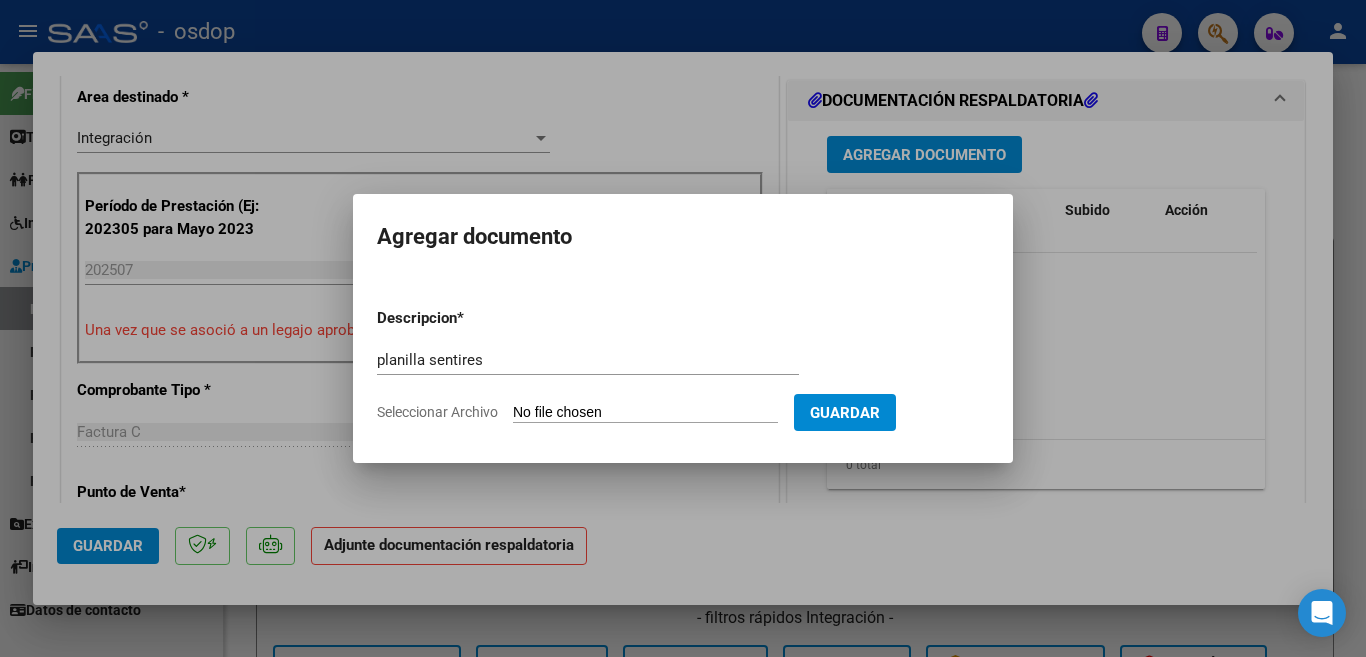 click on "Seleccionar Archivo" at bounding box center (645, 413) 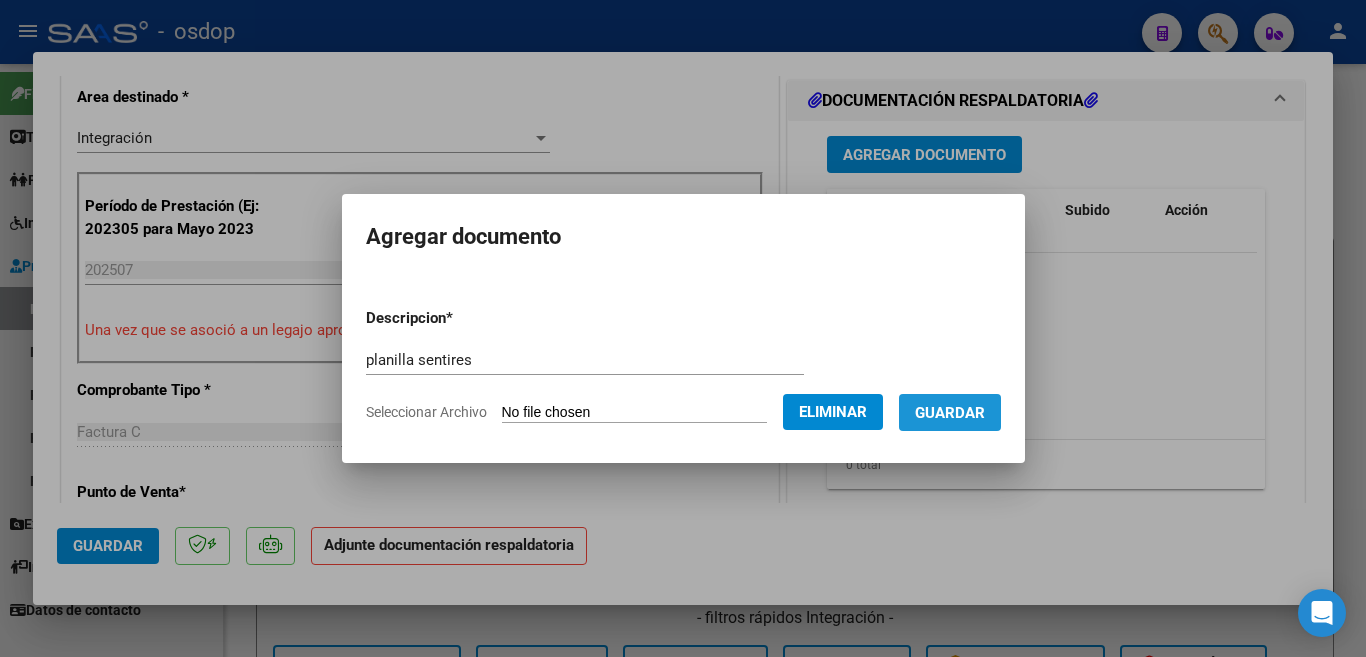 click on "Guardar" at bounding box center [950, 413] 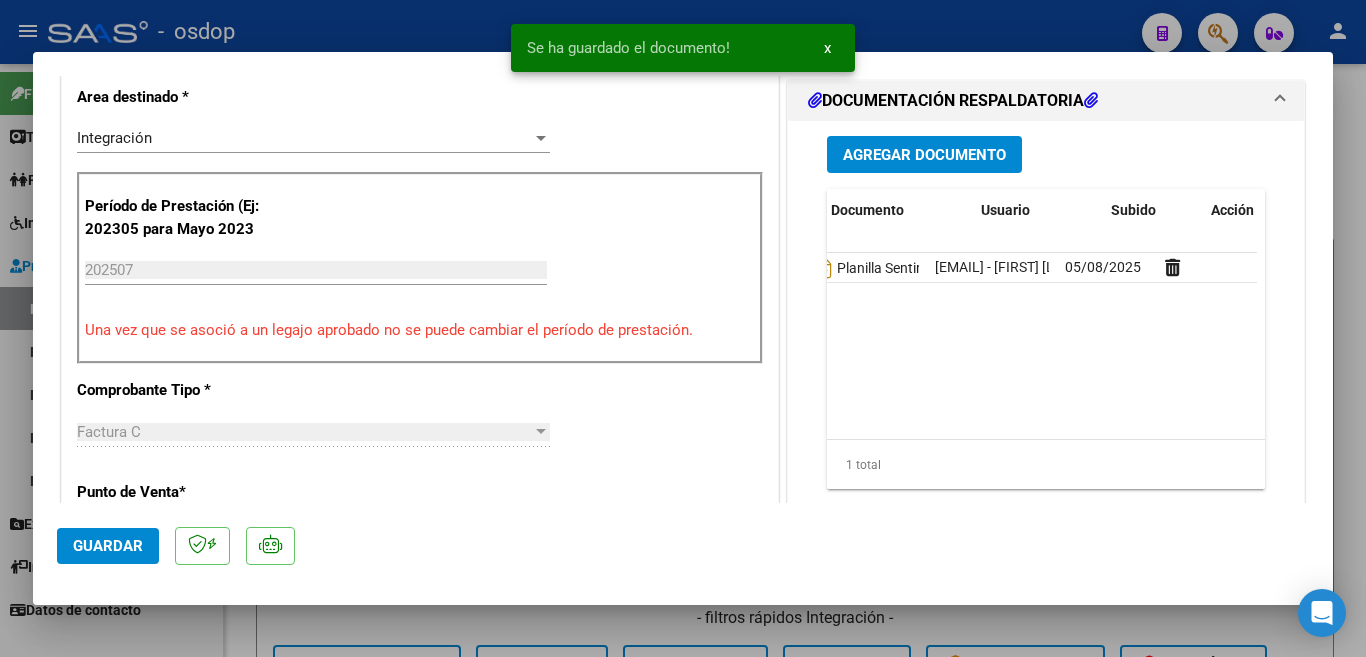 scroll, scrollTop: 0, scrollLeft: 48, axis: horizontal 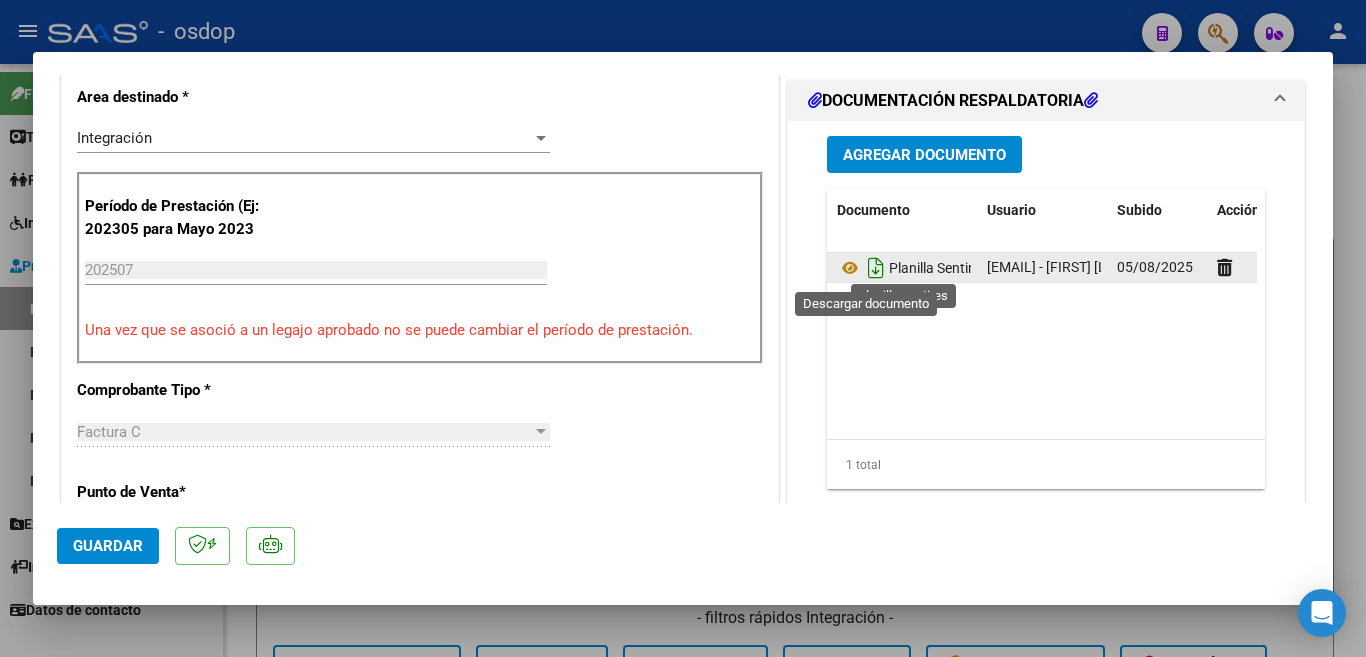 click 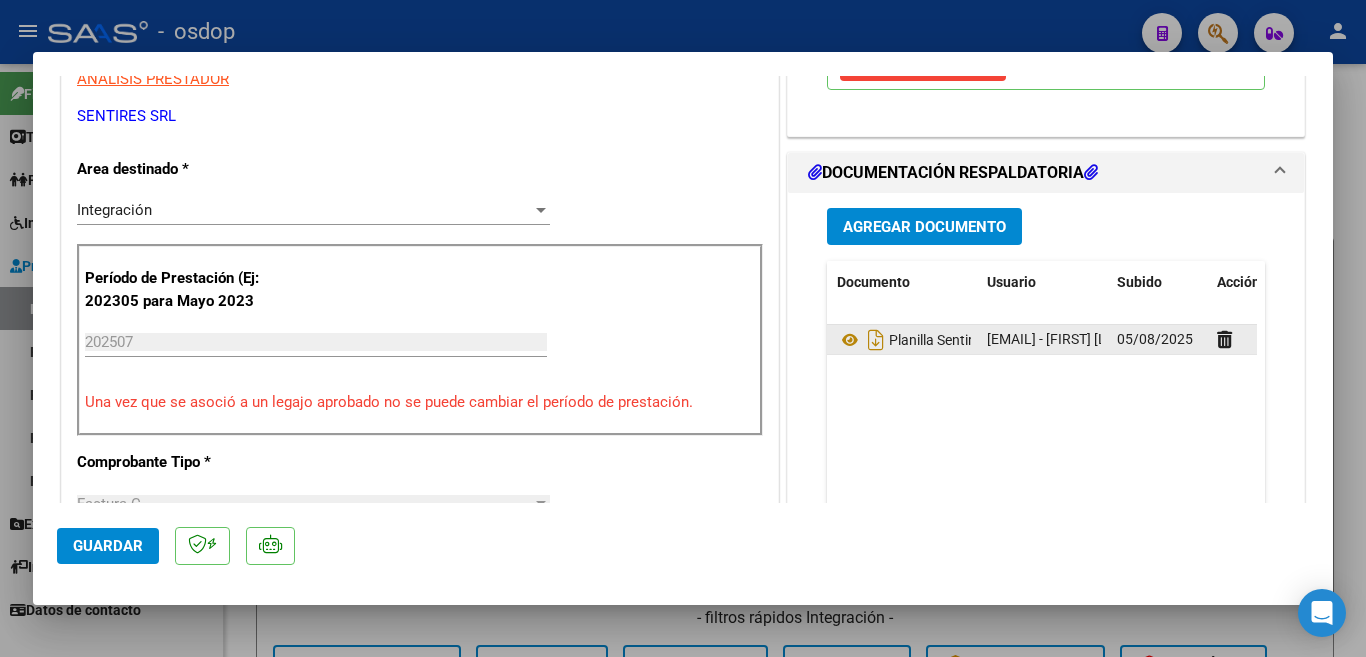scroll, scrollTop: 300, scrollLeft: 0, axis: vertical 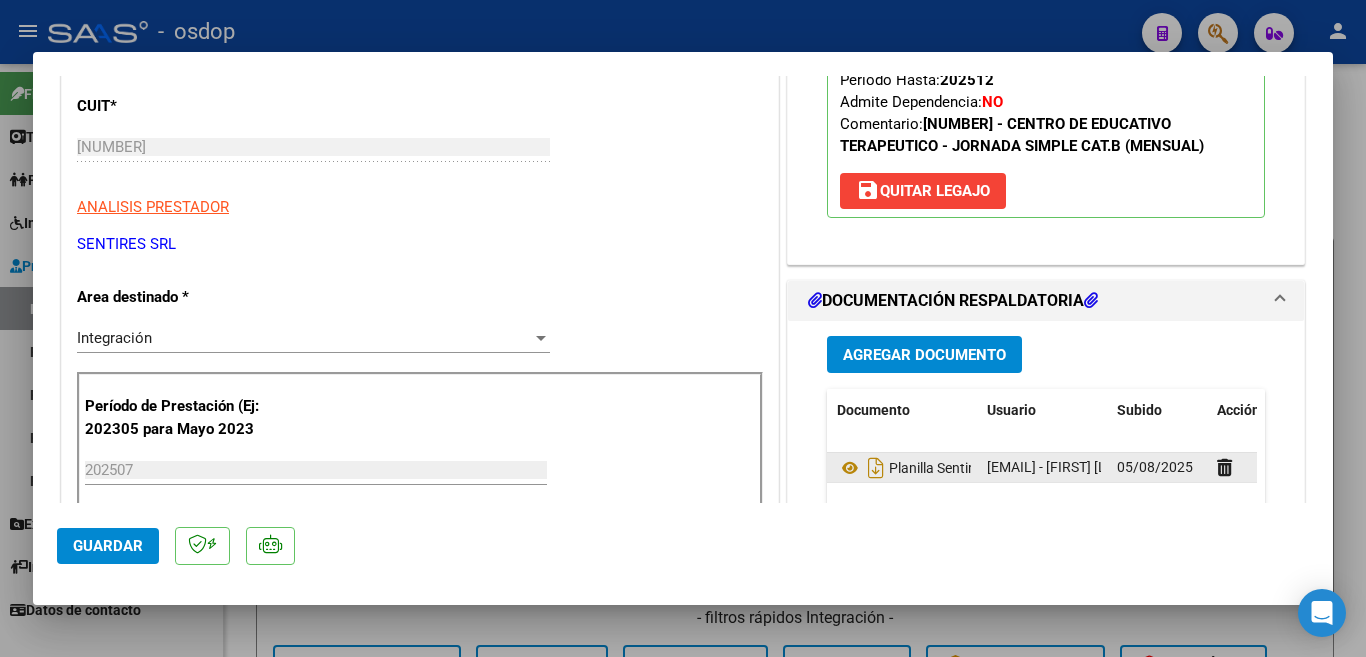 click on "Guardar" 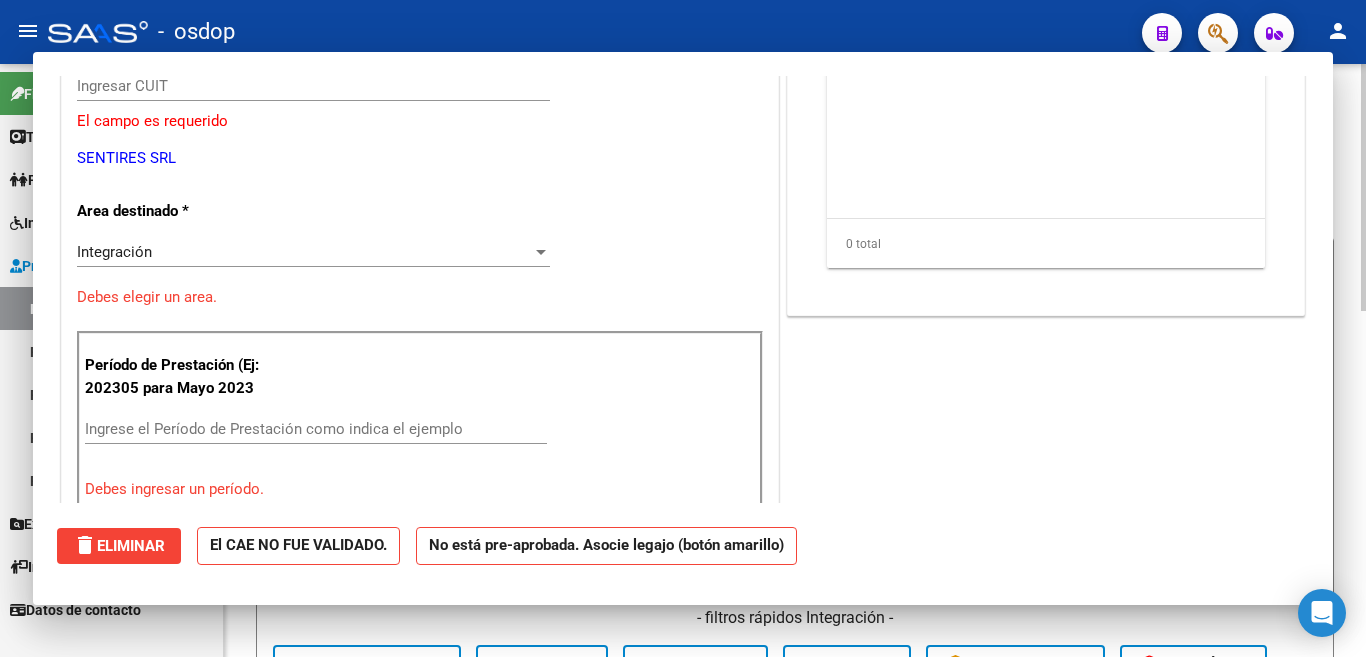 scroll, scrollTop: 0, scrollLeft: 0, axis: both 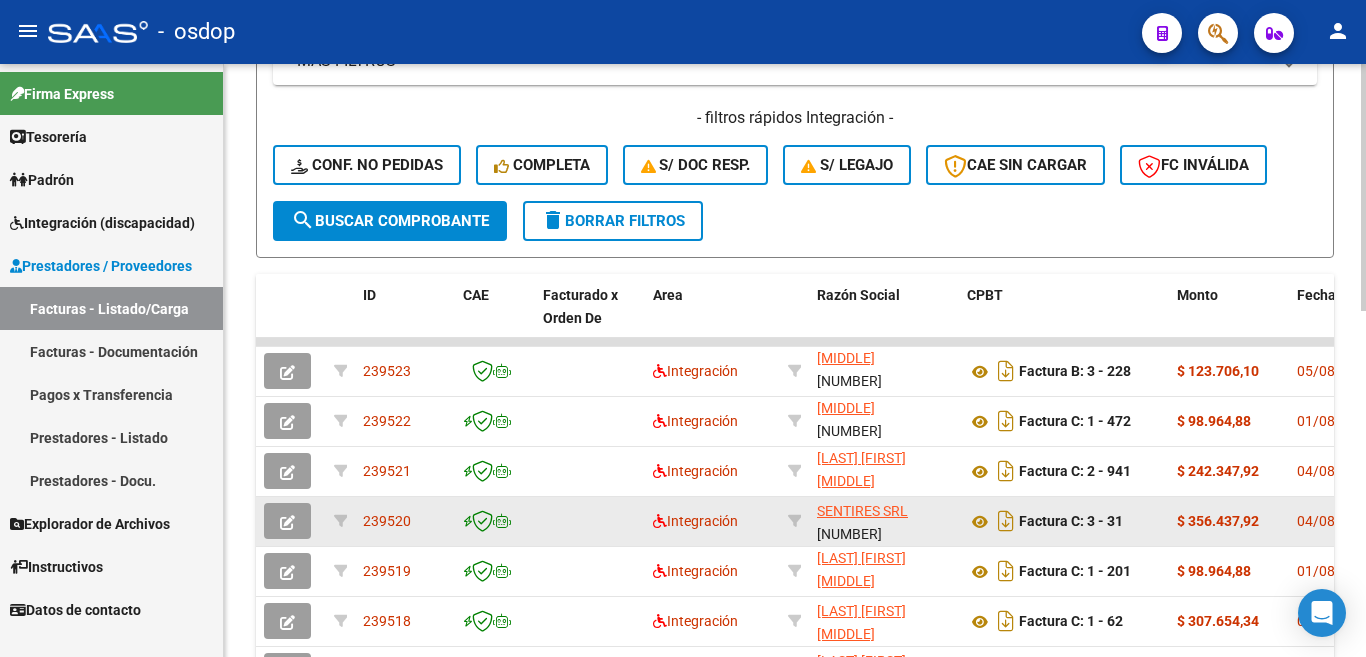 click on "239520" 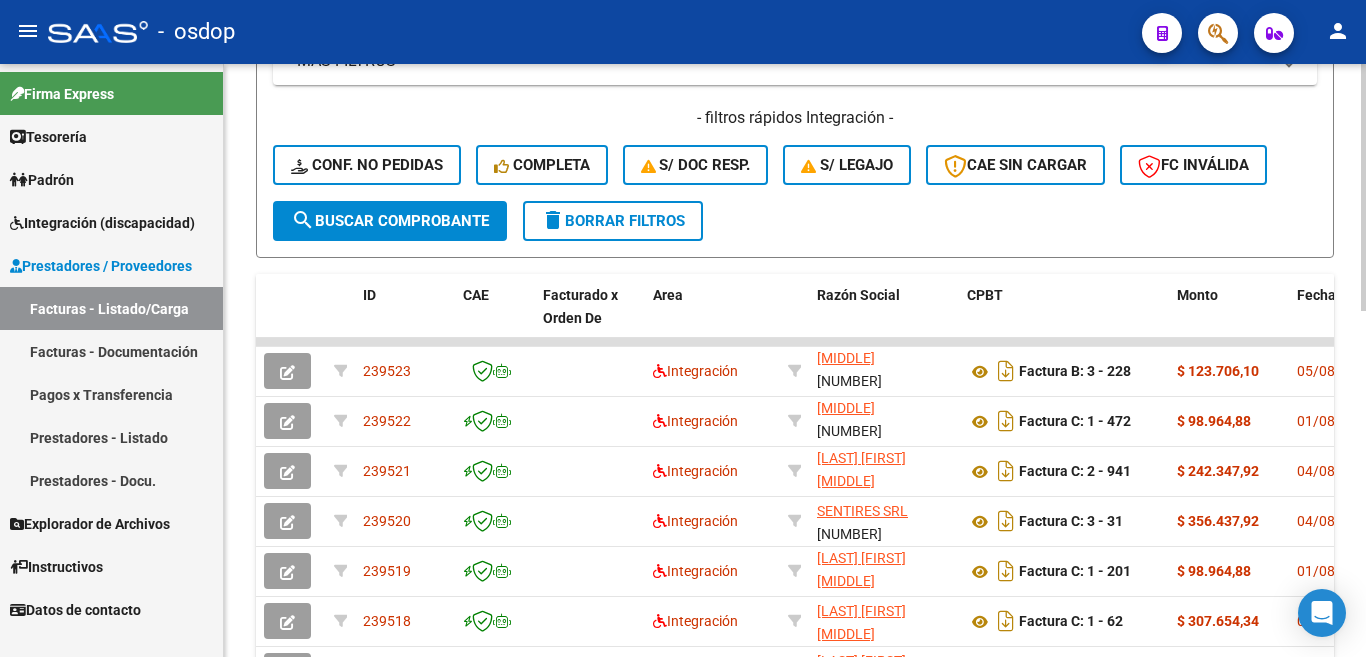 copy on "239520" 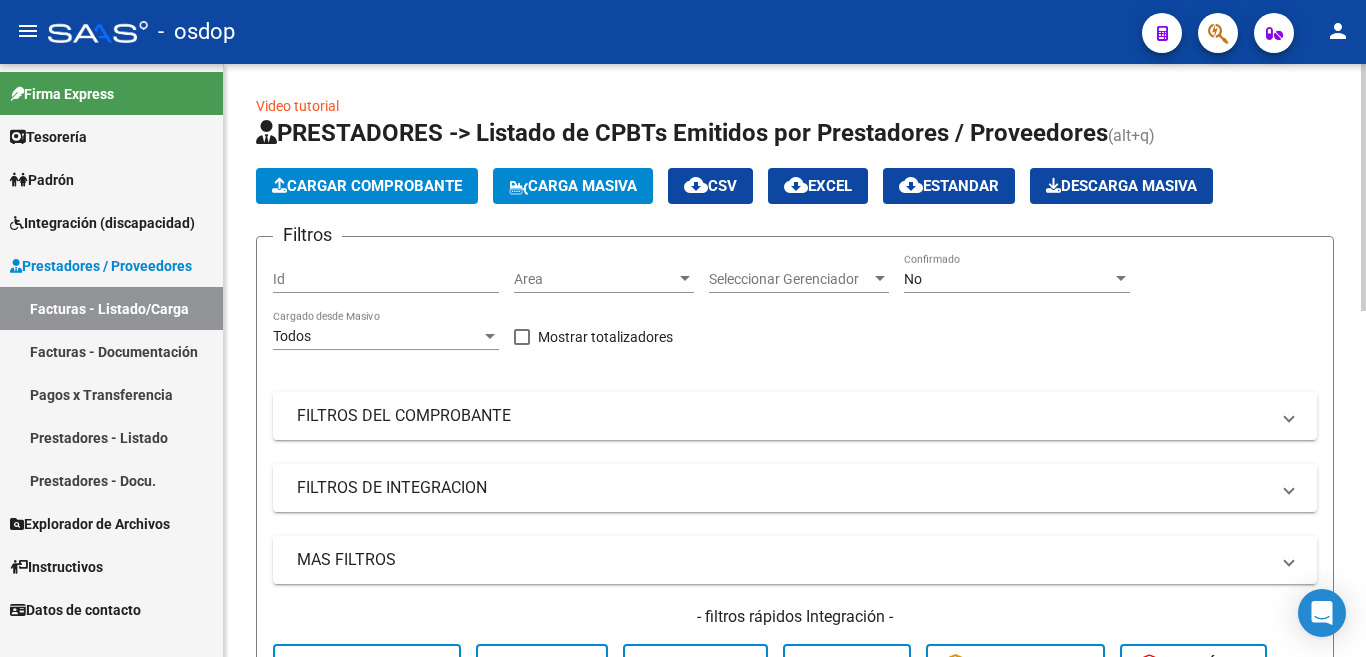 scroll, scrollTop: 0, scrollLeft: 0, axis: both 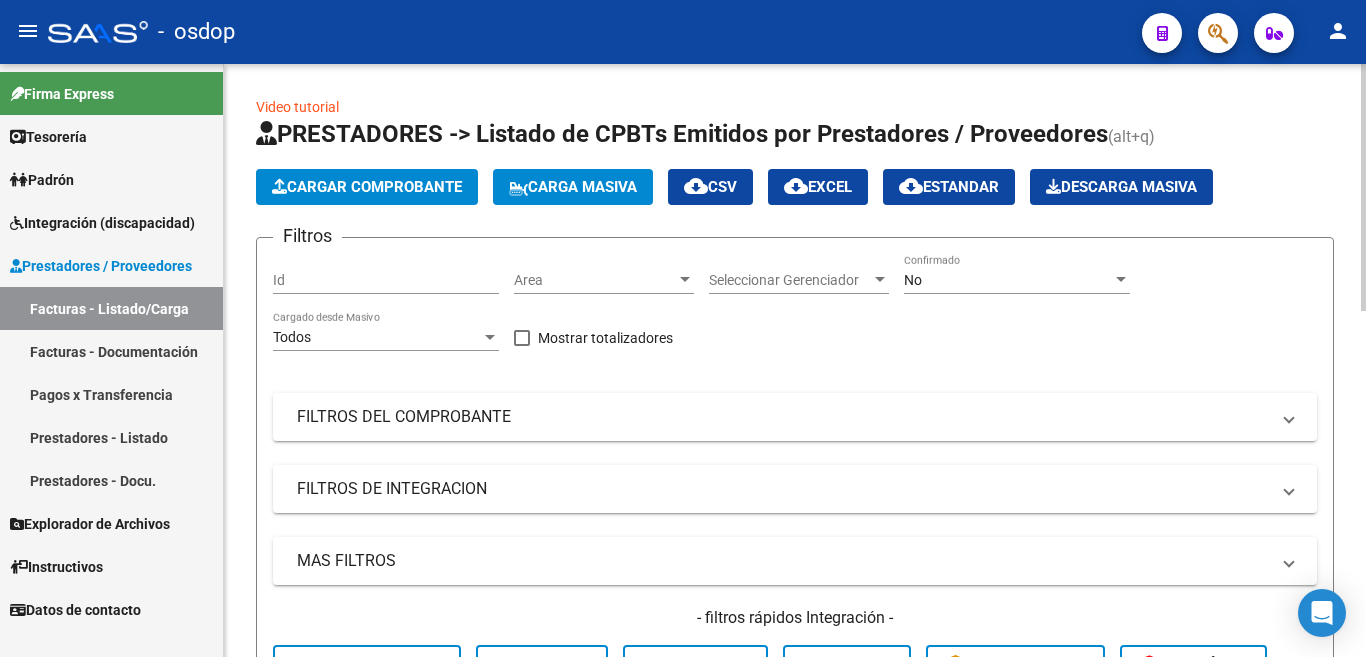 click on "Cargar Comprobante" 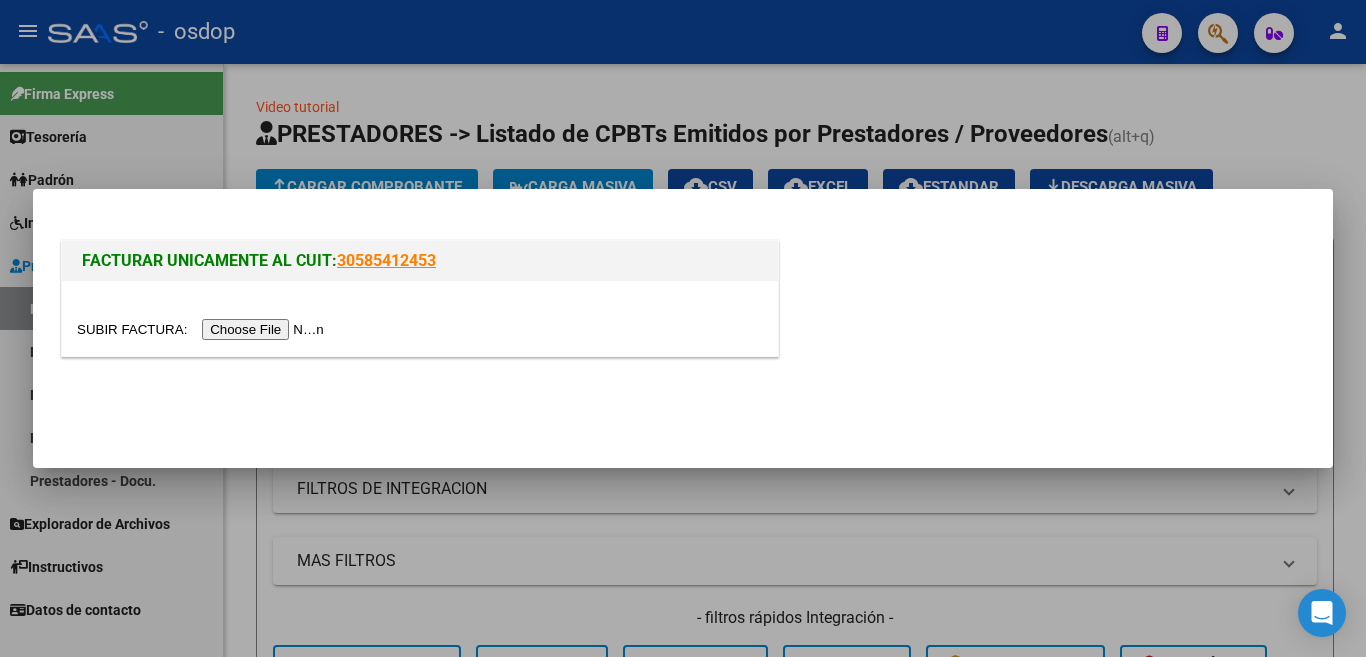 click at bounding box center (203, 329) 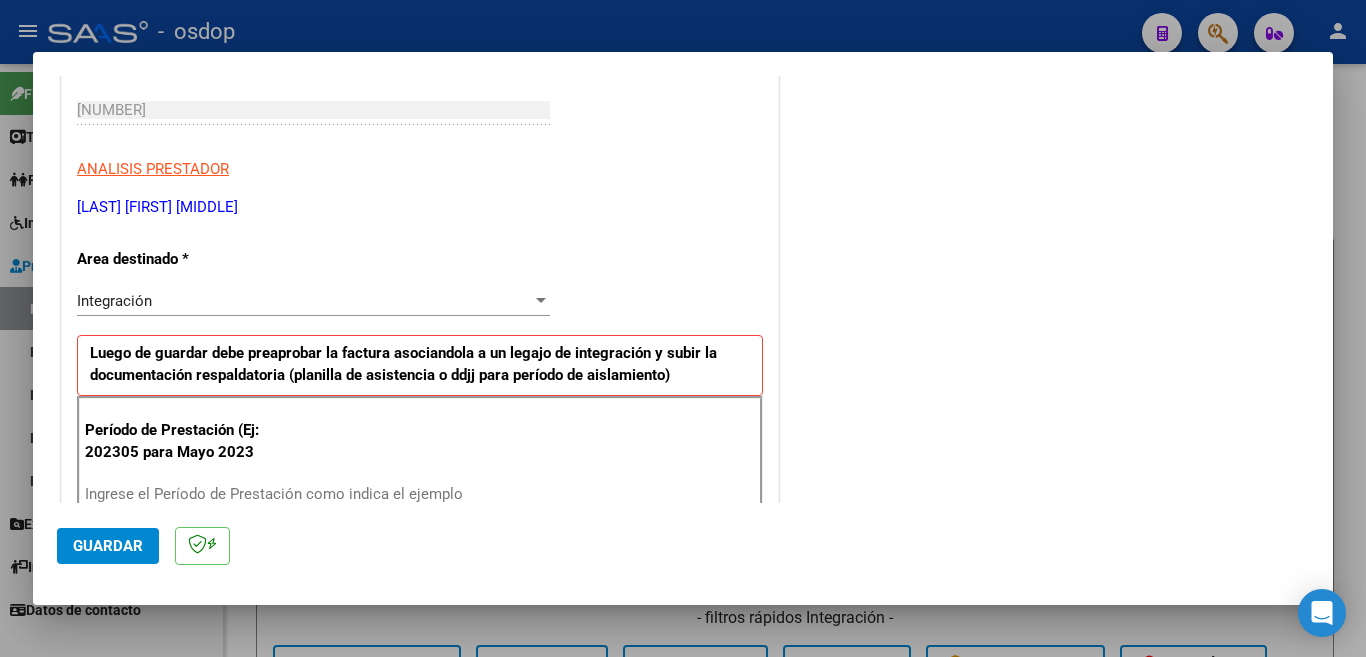 scroll, scrollTop: 300, scrollLeft: 0, axis: vertical 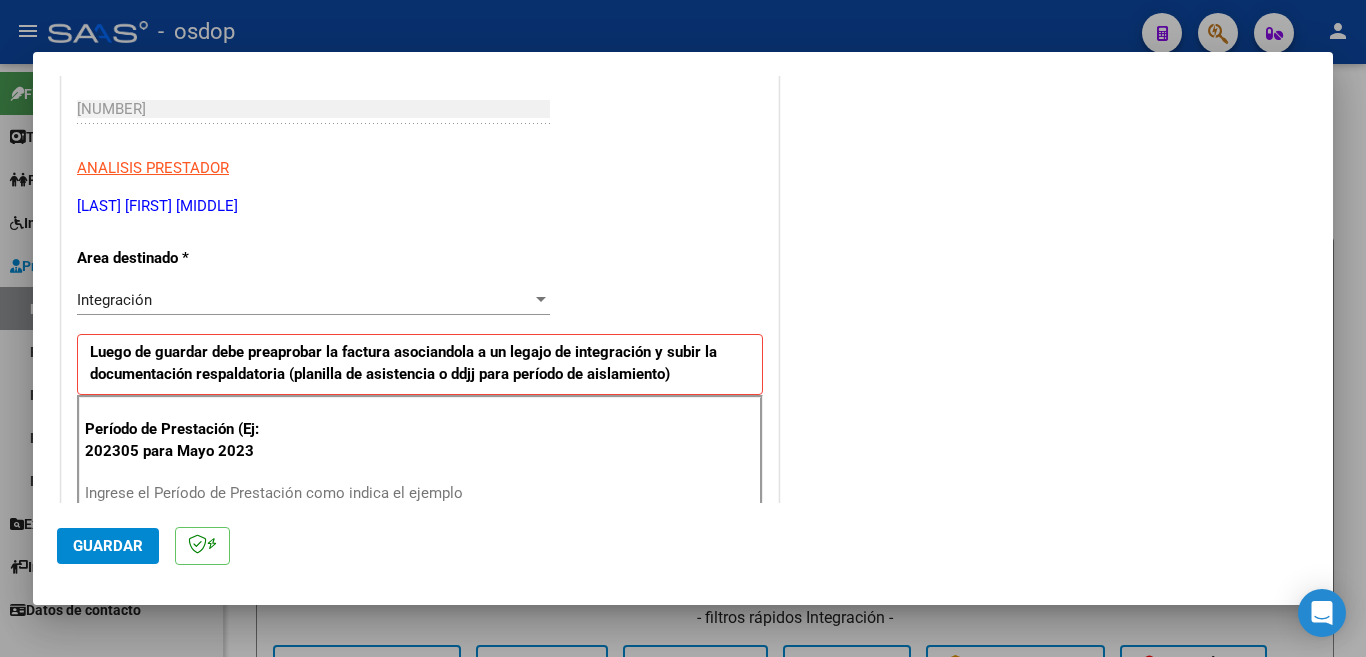 click on "Ingrese el Período de Prestación como indica el ejemplo" at bounding box center [316, 493] 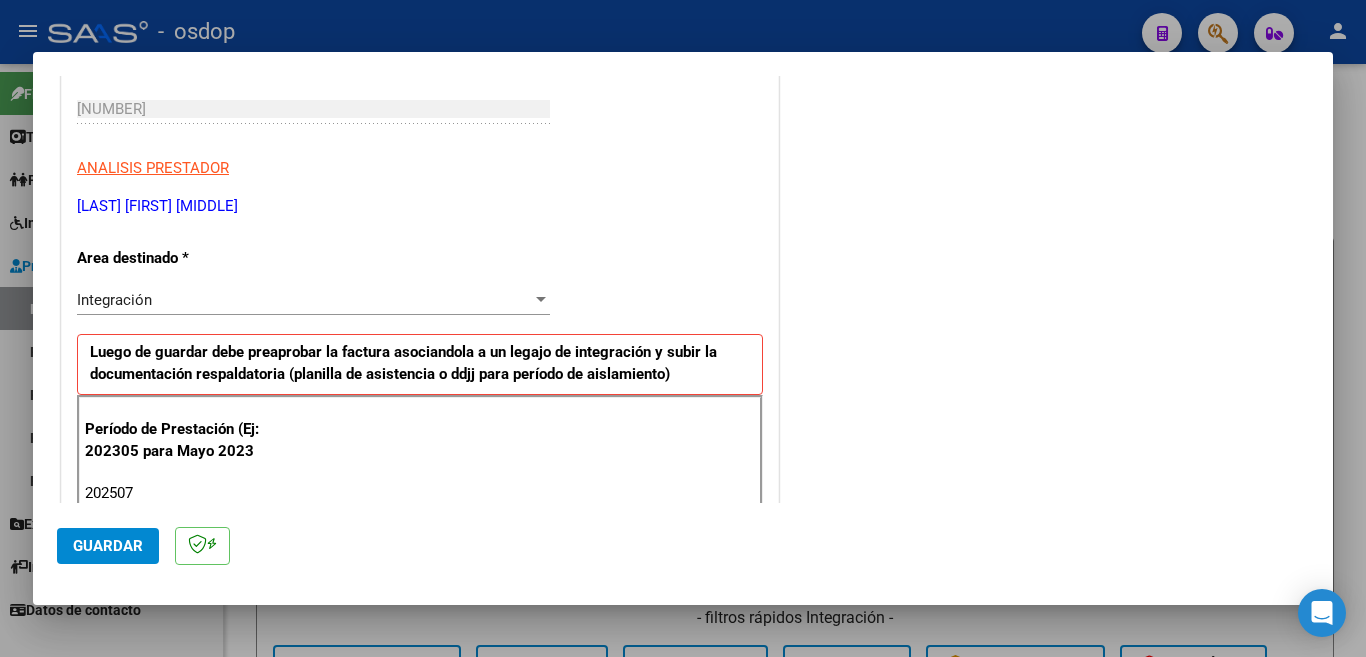 type on "202507" 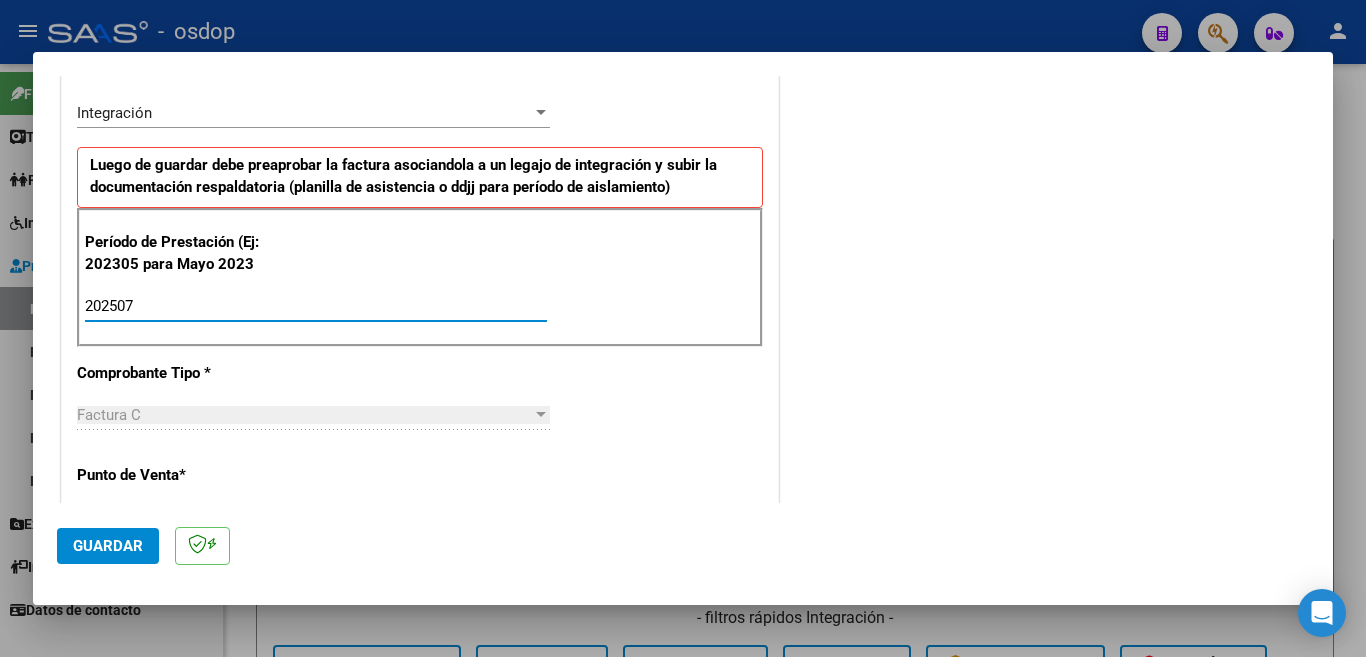 scroll, scrollTop: 500, scrollLeft: 0, axis: vertical 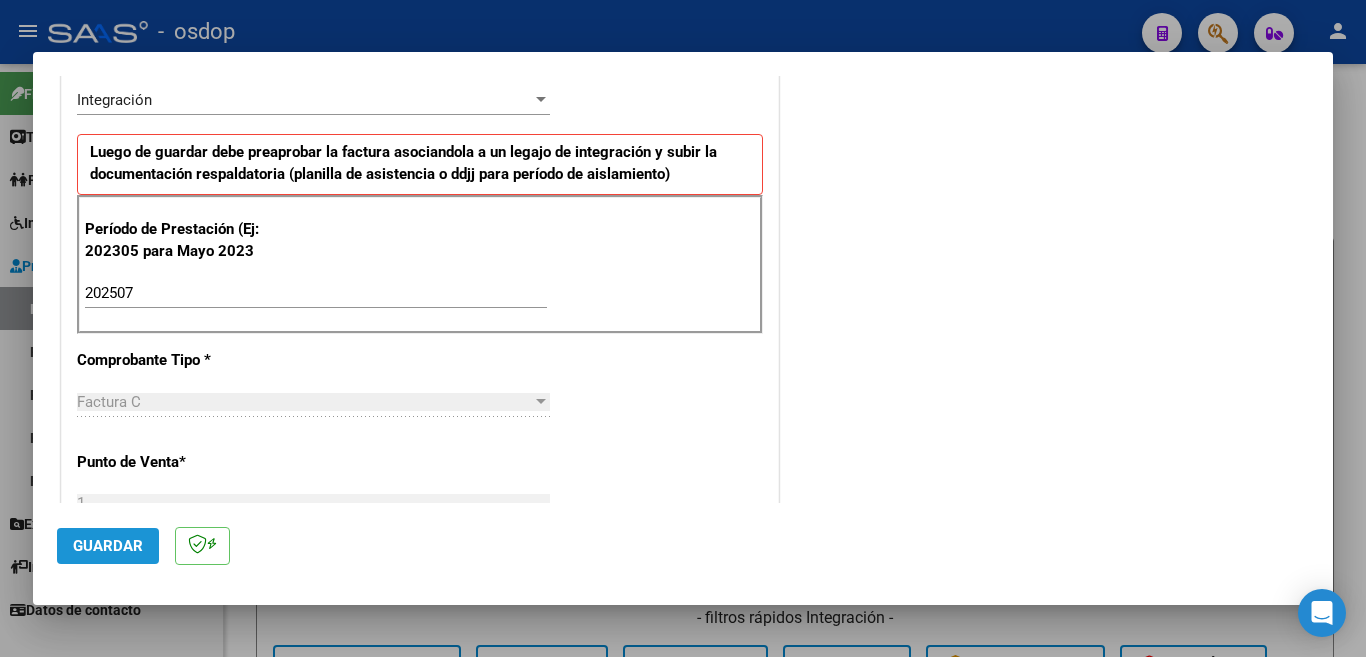 click on "Guardar" 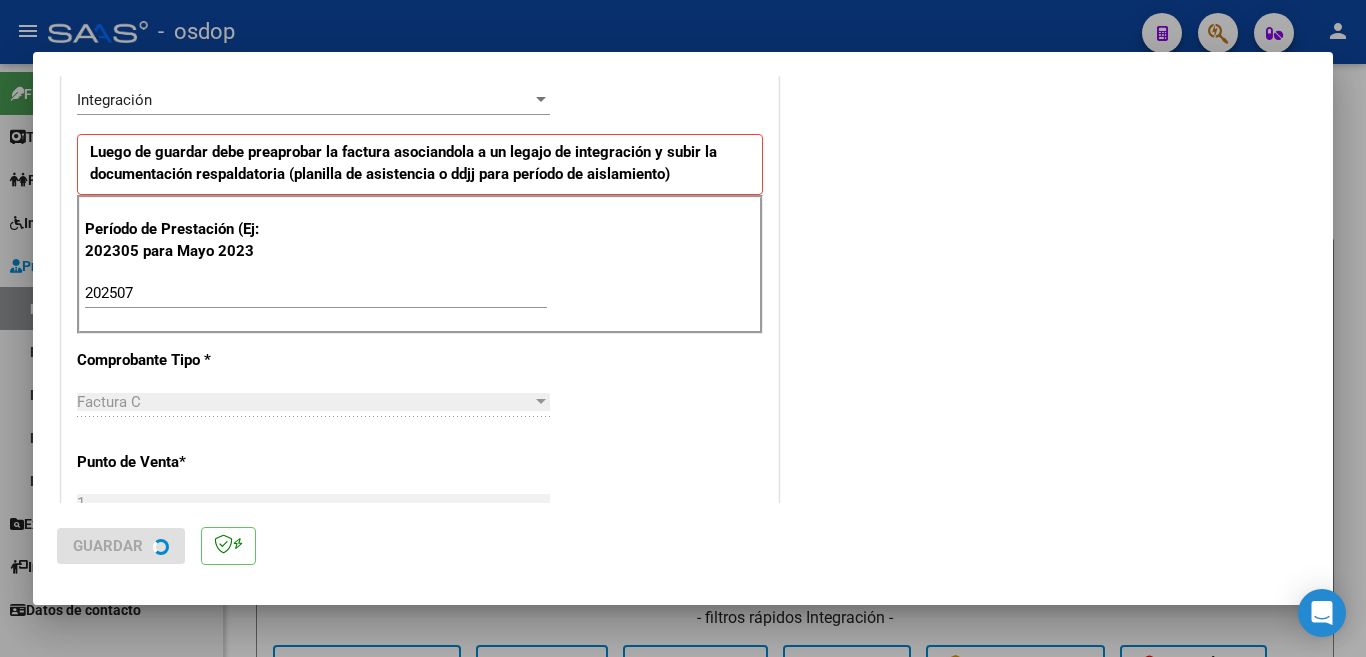 scroll, scrollTop: 0, scrollLeft: 0, axis: both 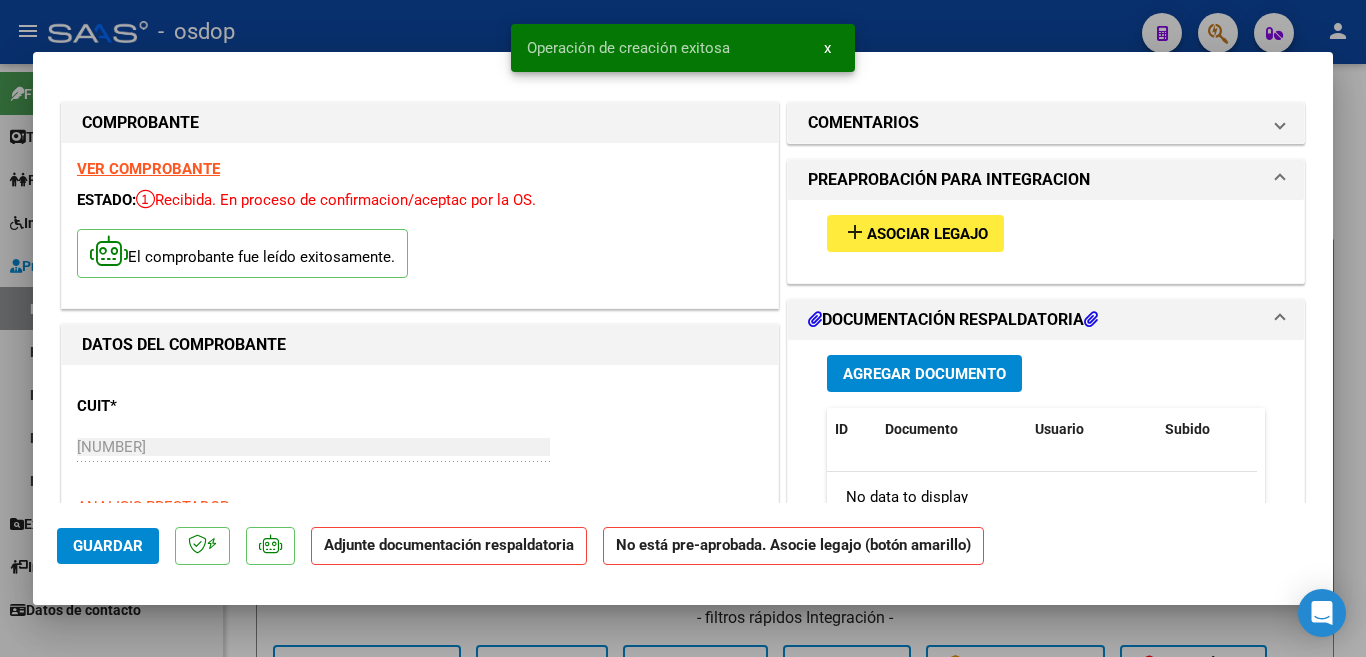 click on "Asociar Legajo" at bounding box center (927, 234) 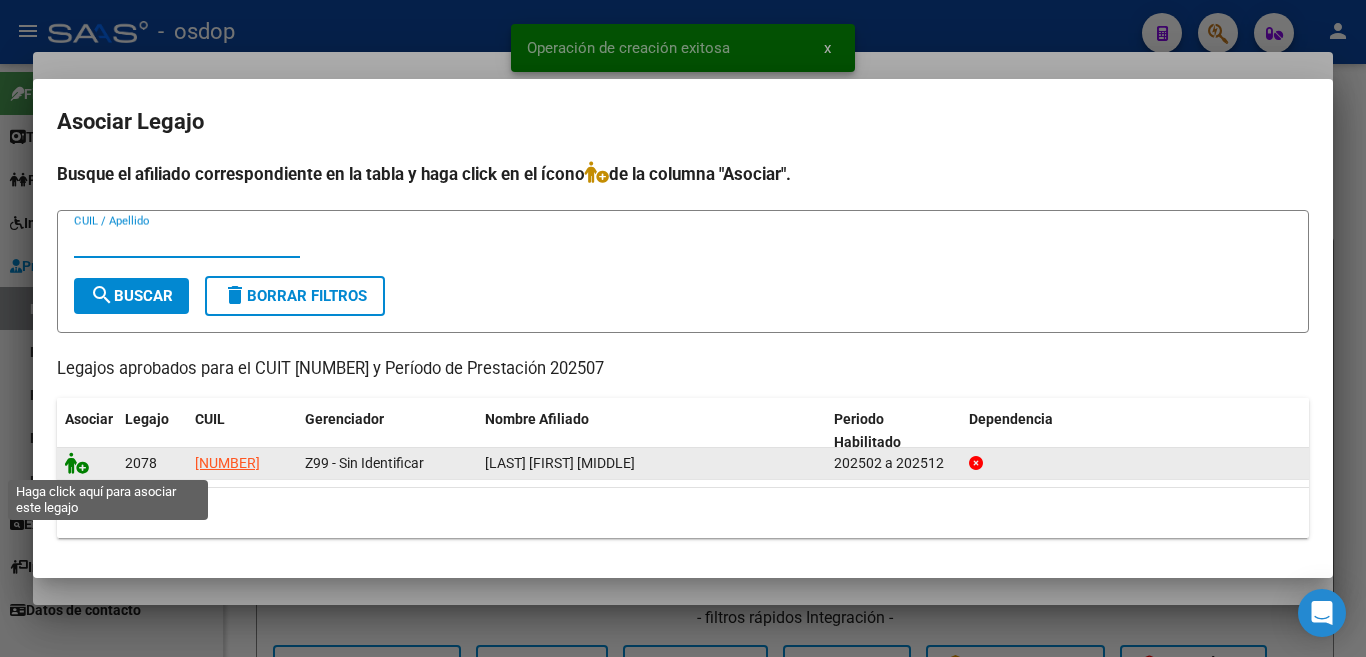 click 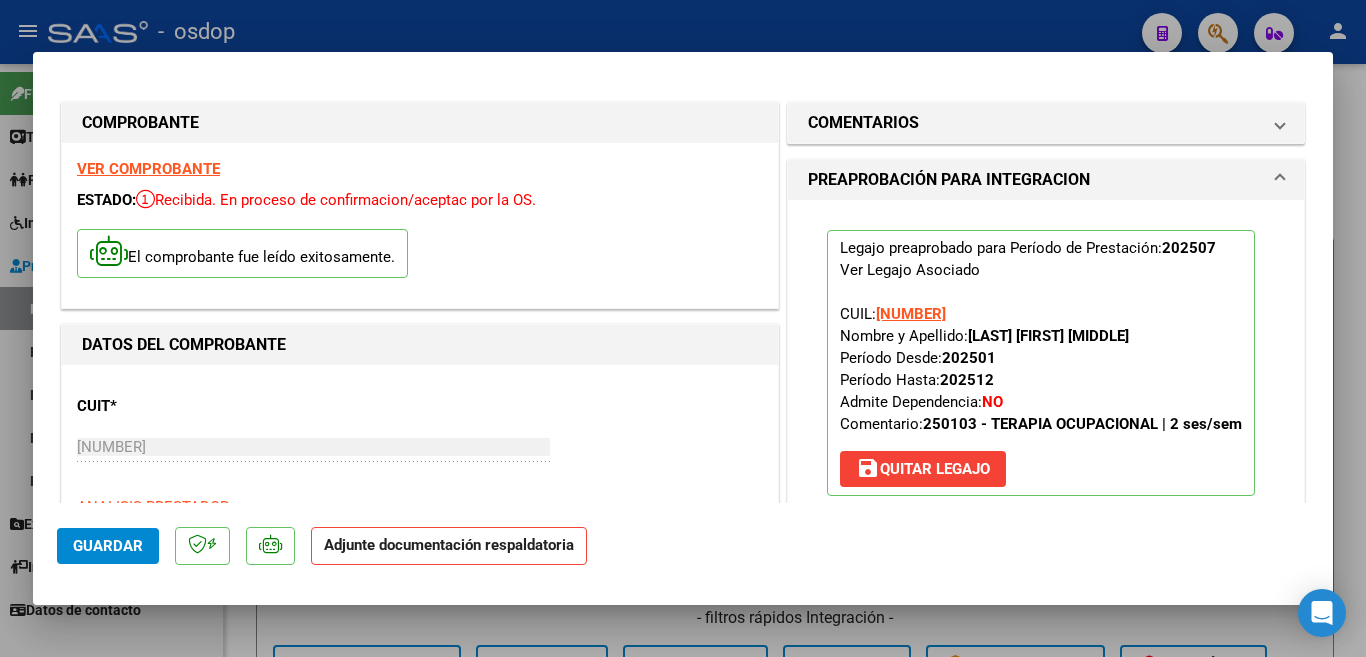 scroll, scrollTop: 400, scrollLeft: 0, axis: vertical 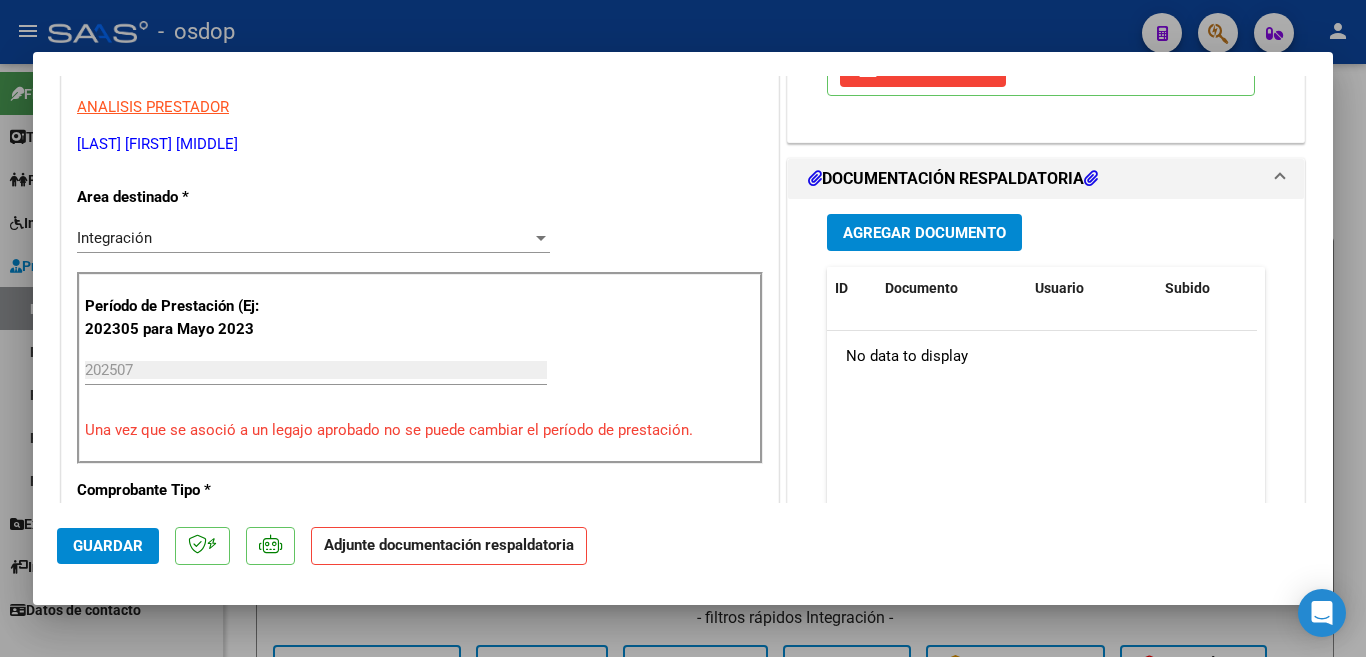 click on "Agregar Documento" at bounding box center (924, 232) 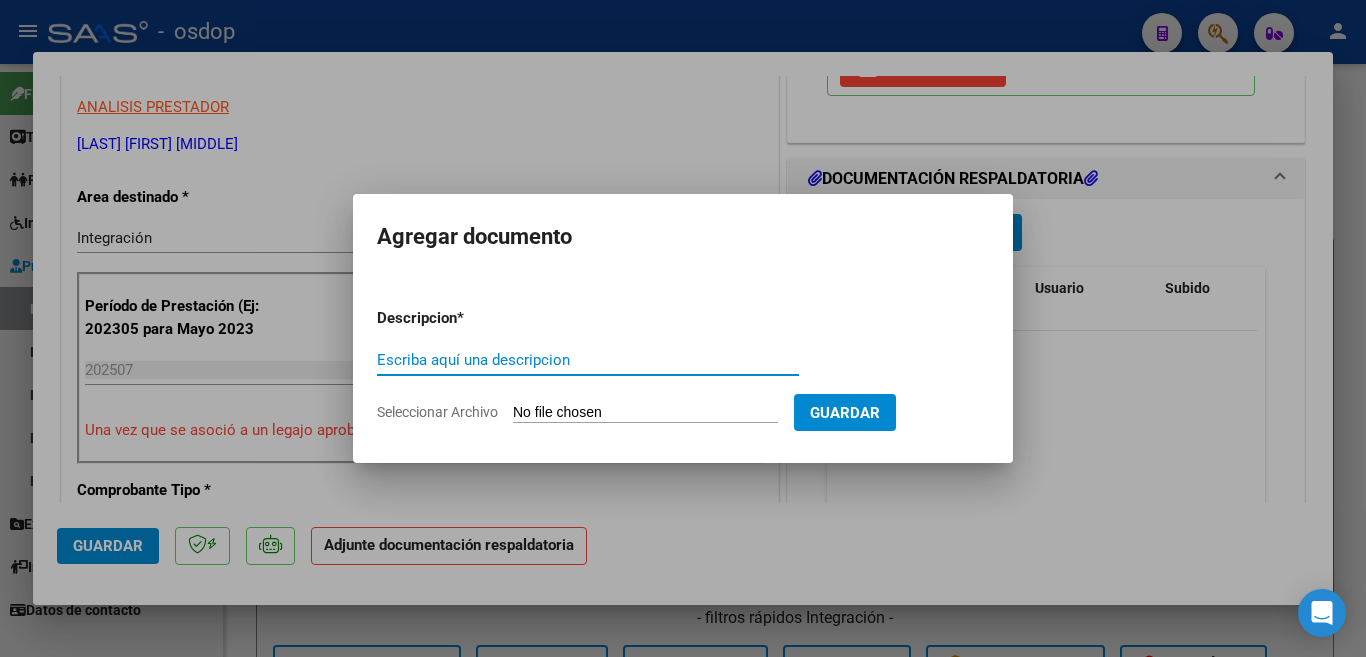click on "Escriba aquí una descripcion" at bounding box center [588, 360] 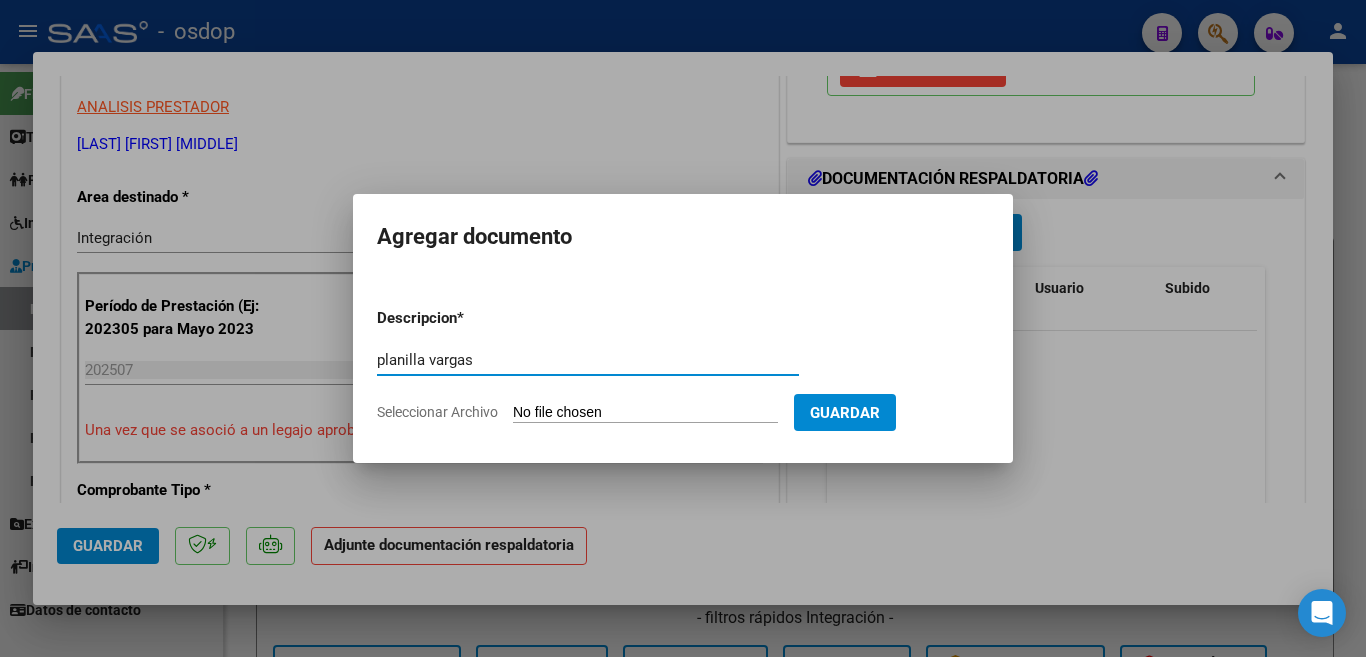 type on "planilla vargas" 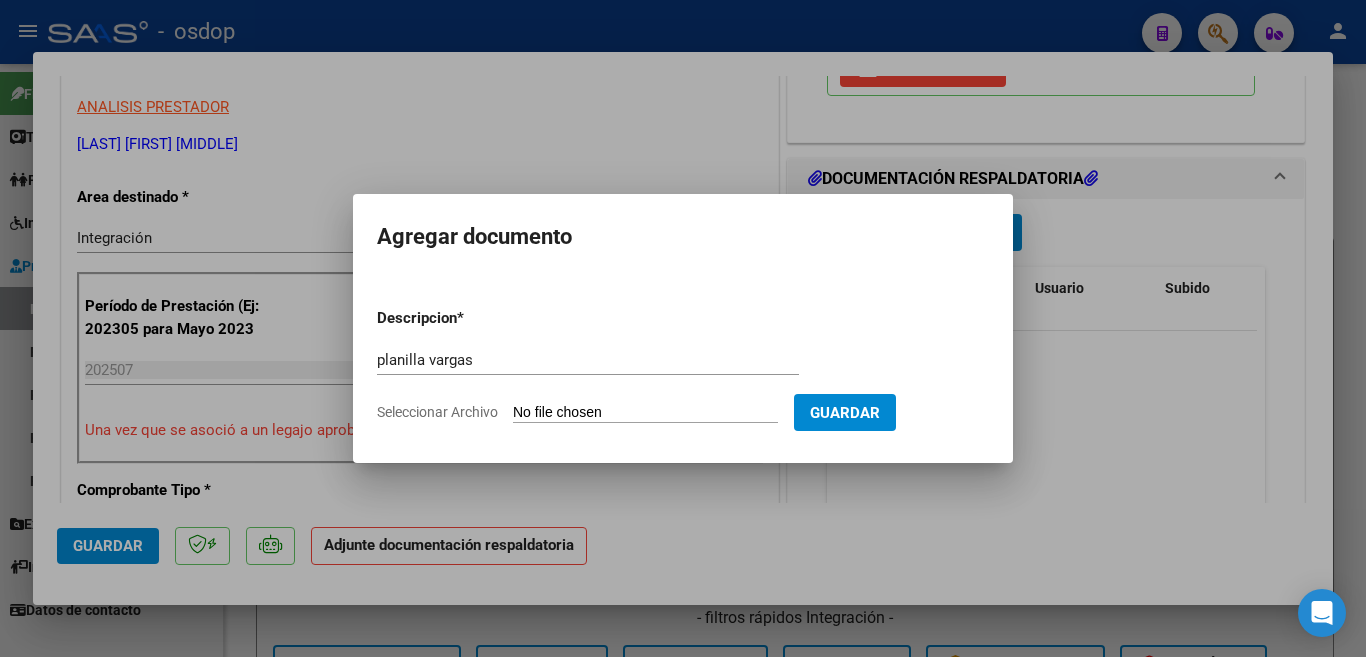 type on "C:\fakepath\planilla [LAST] [FIRST] [MONTH].pdf" 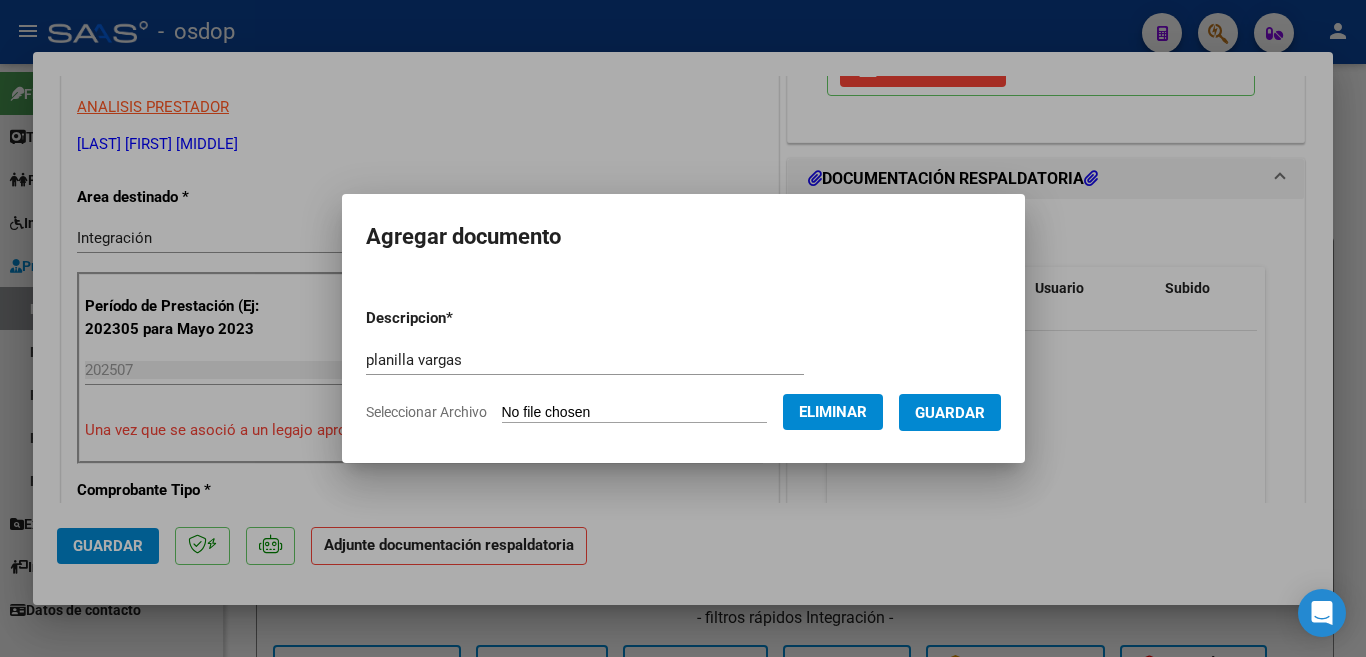 click on "Guardar" at bounding box center (950, 412) 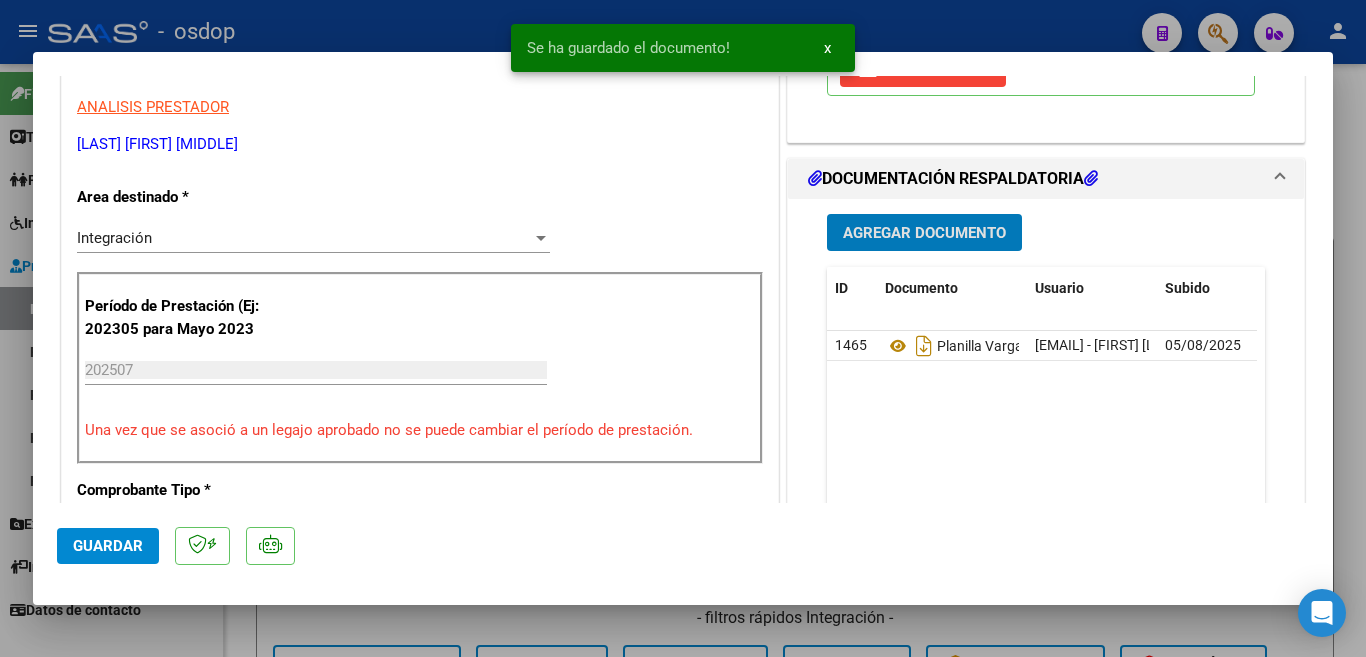 scroll, scrollTop: 300, scrollLeft: 0, axis: vertical 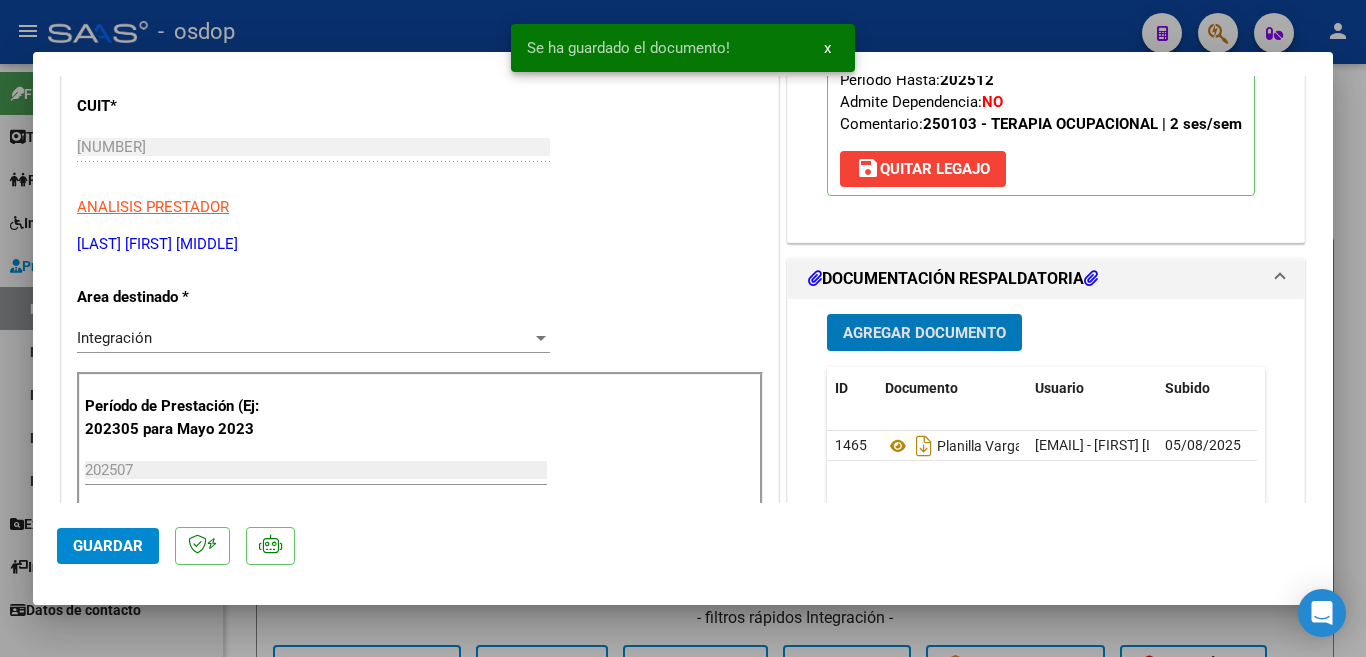 click on "Guardar" 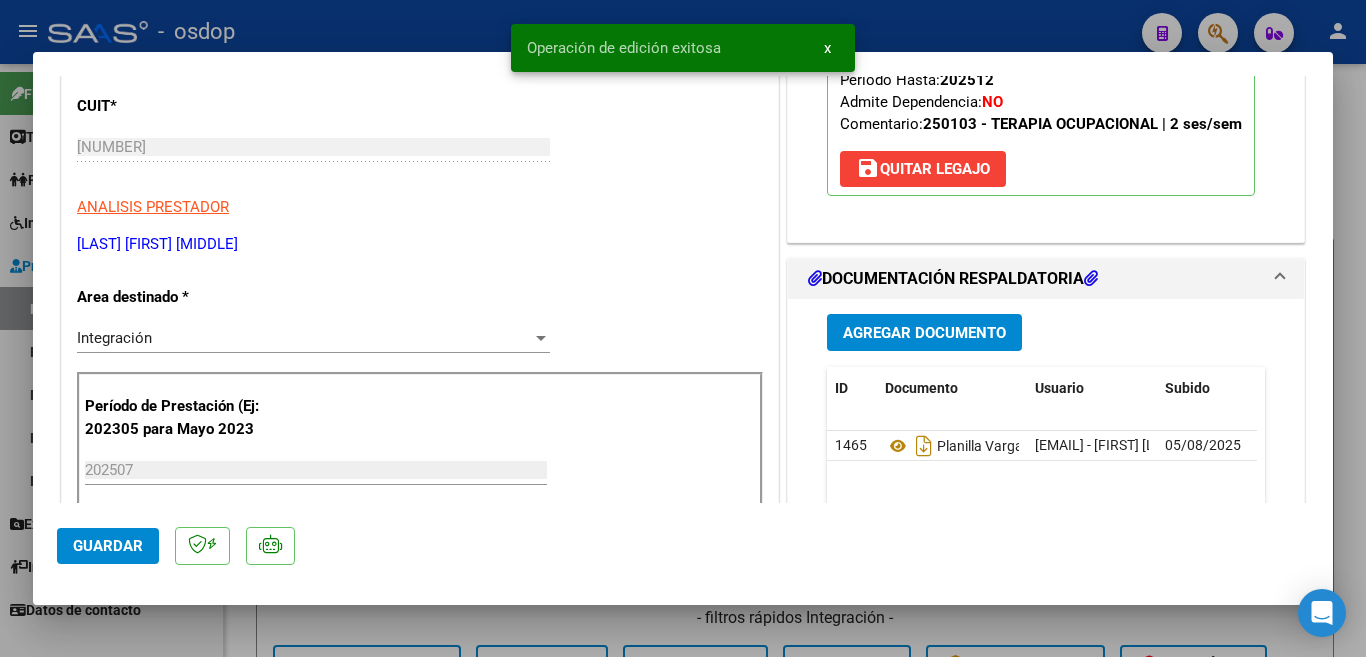 click at bounding box center [683, 328] 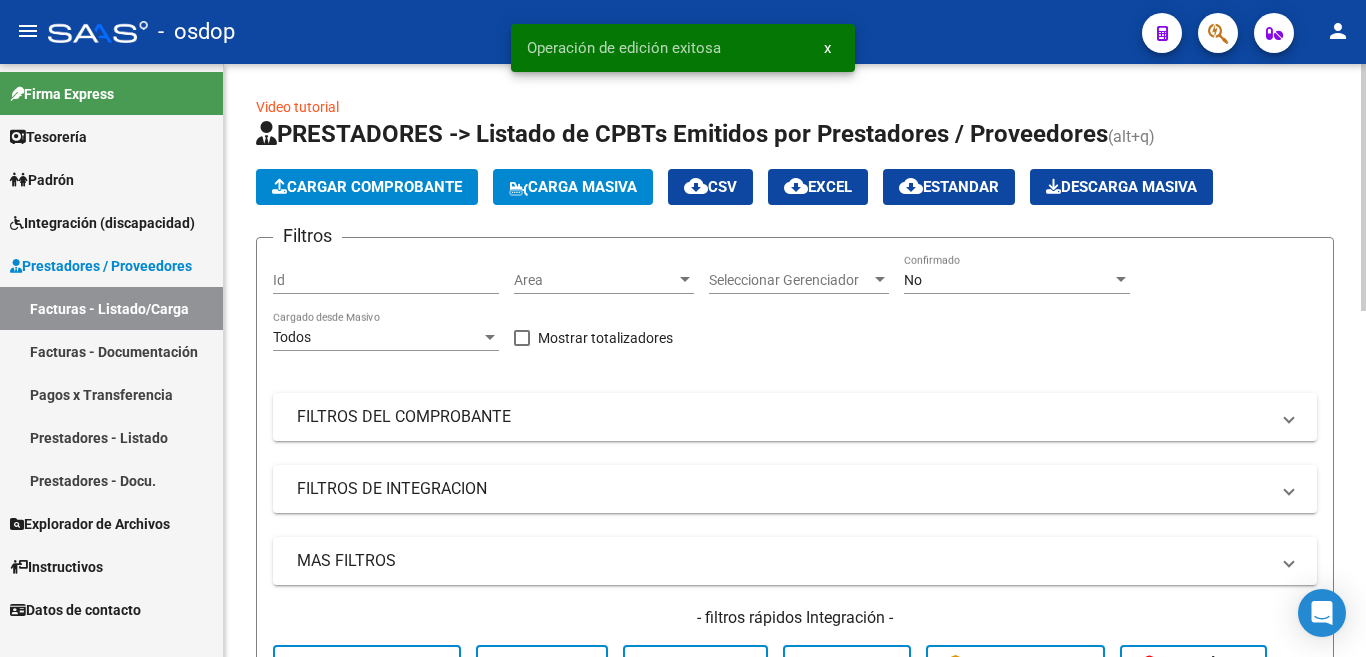 scroll, scrollTop: 400, scrollLeft: 0, axis: vertical 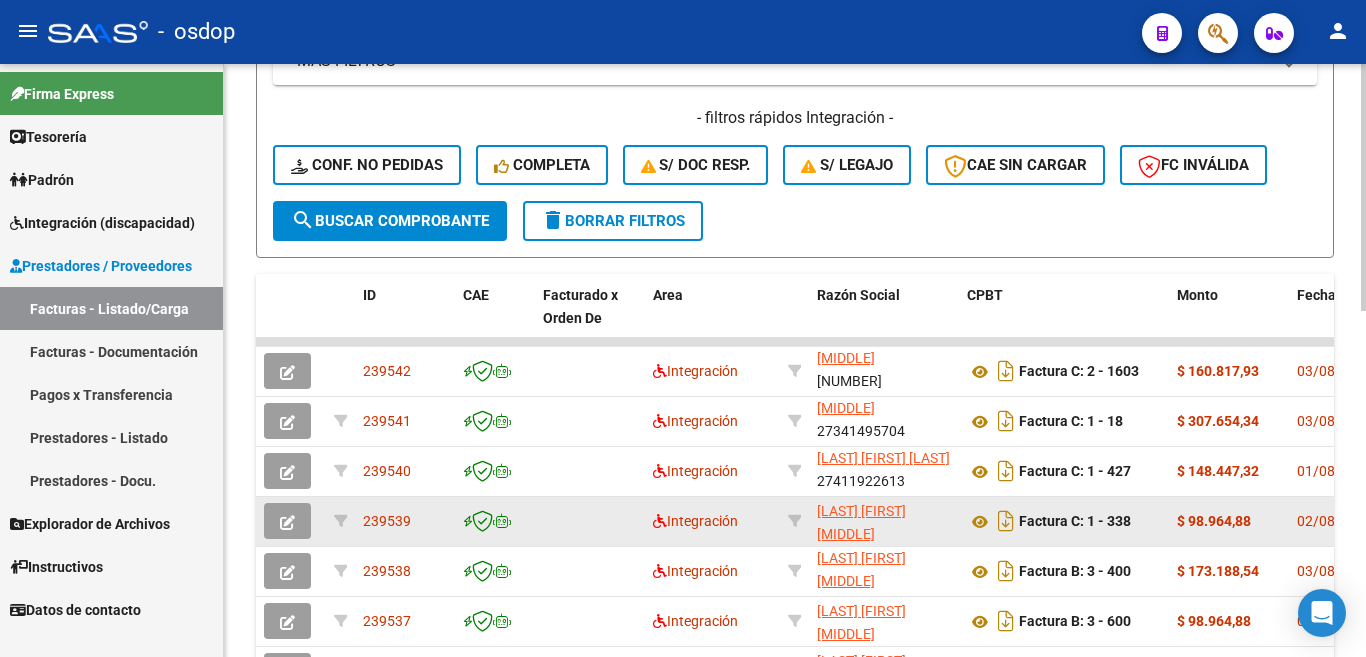 click on "239539" 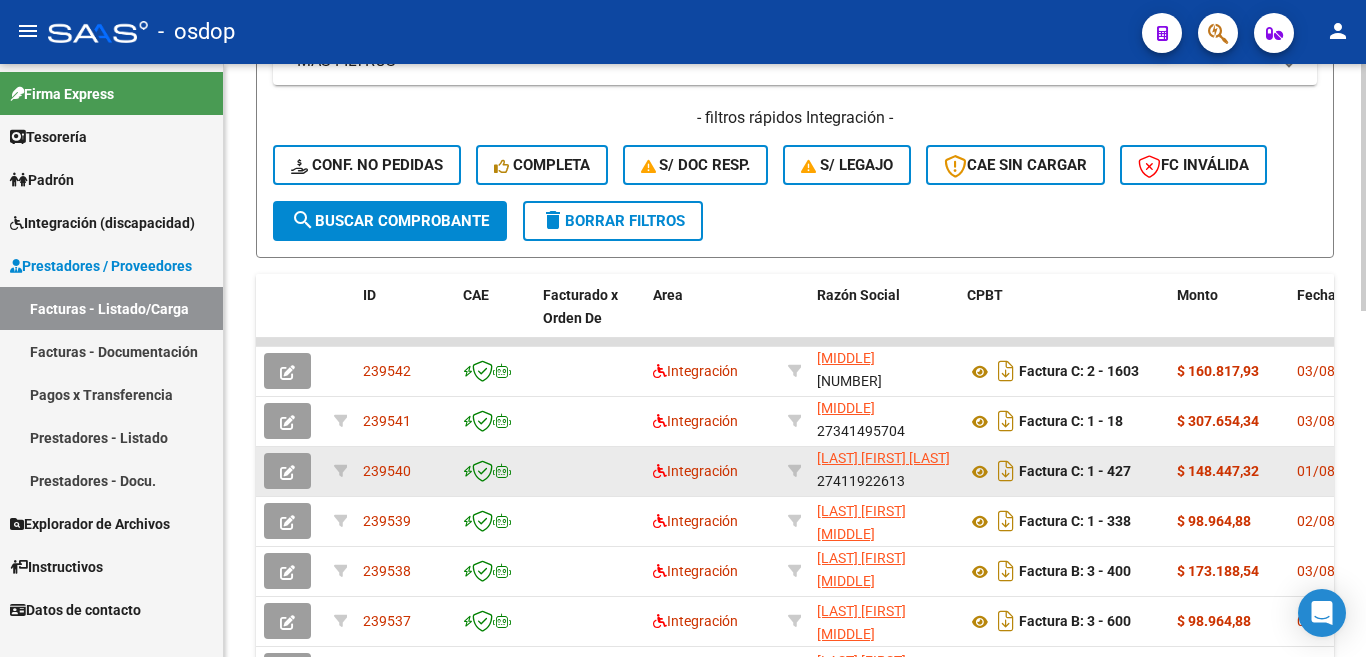 copy on "239539" 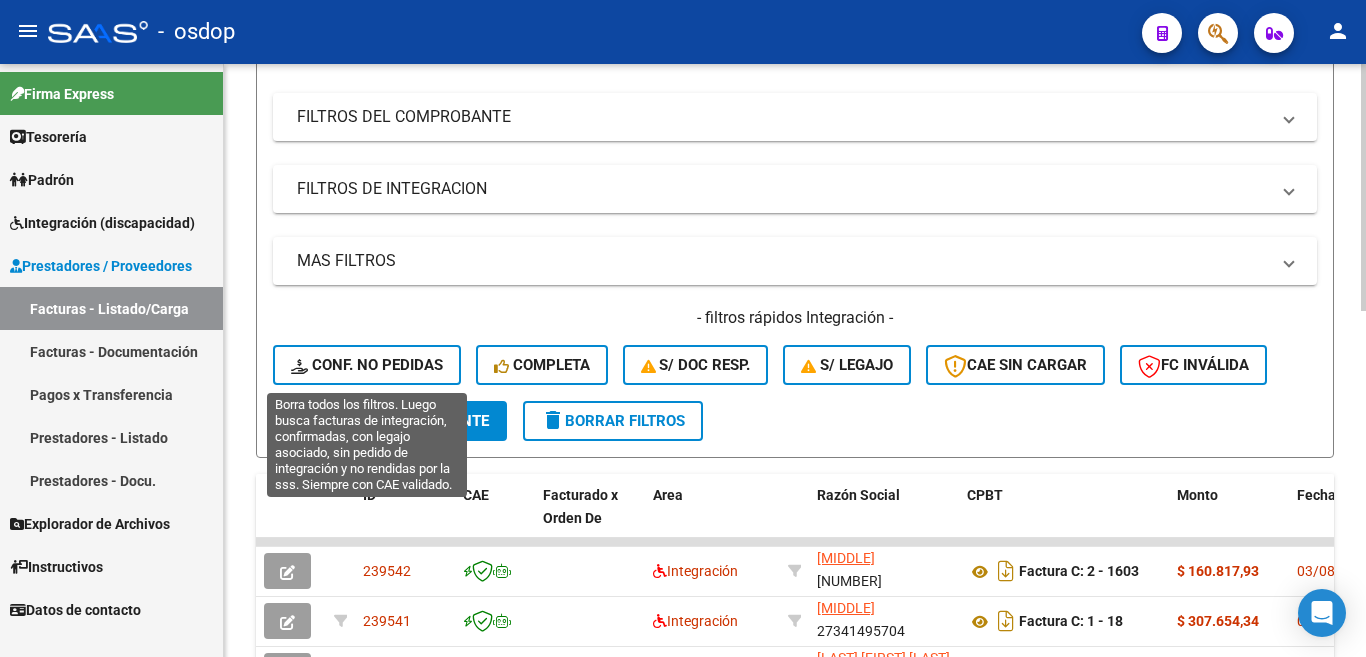 scroll, scrollTop: 0, scrollLeft: 0, axis: both 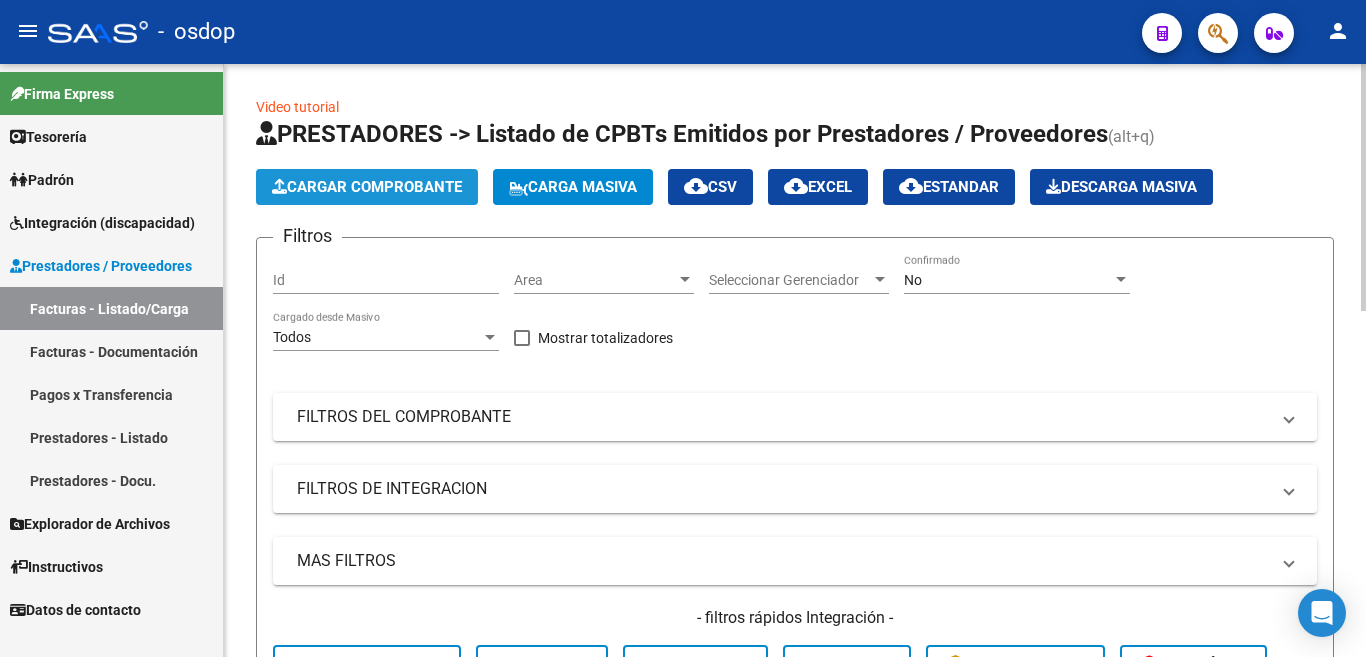 click on "Cargar Comprobante" 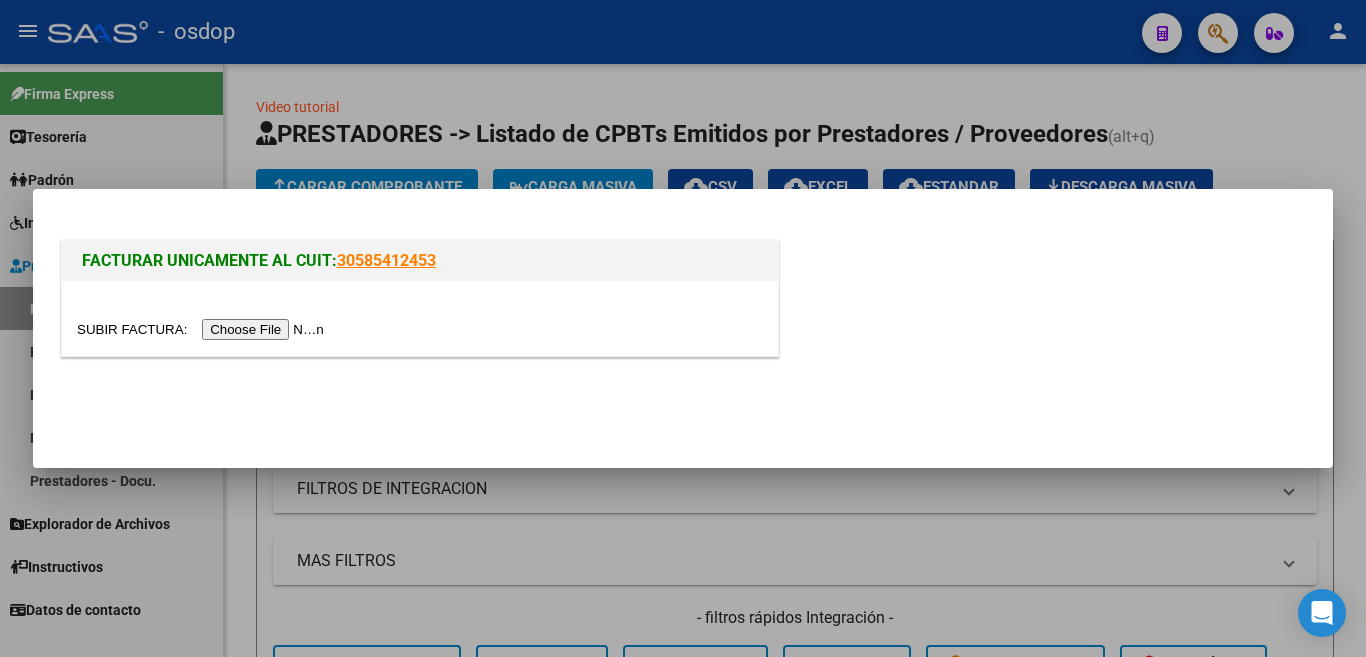 click at bounding box center [203, 329] 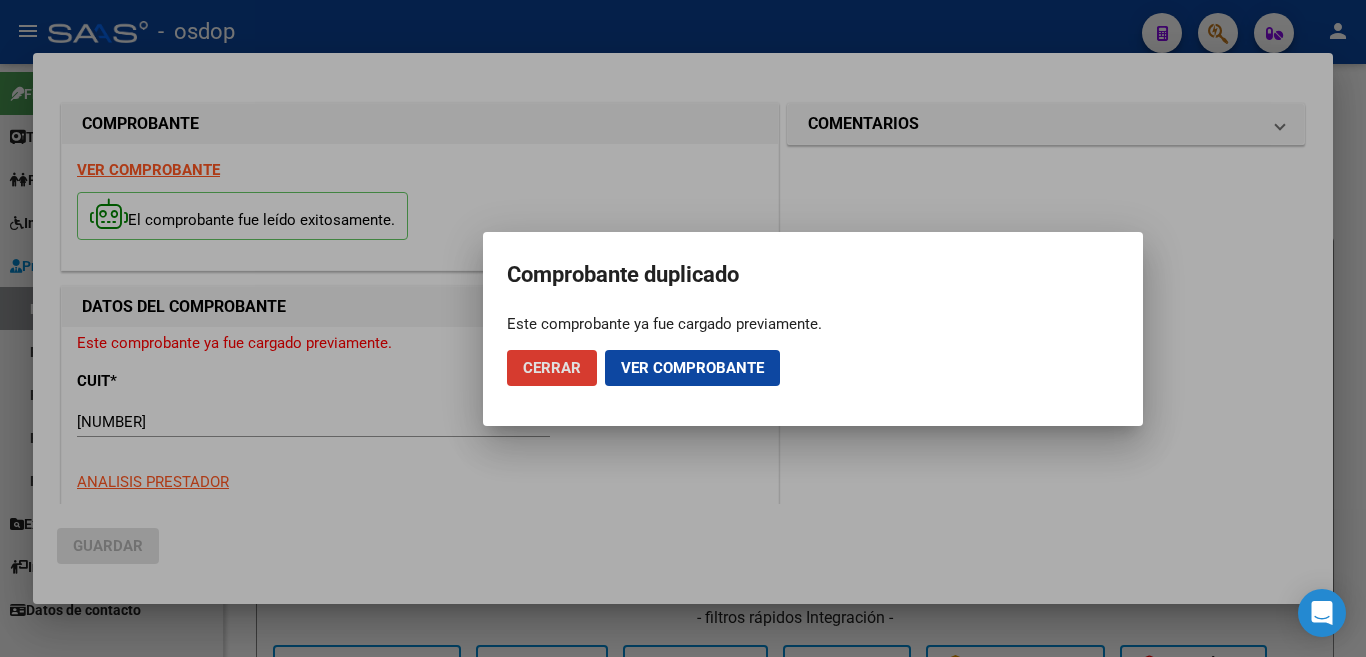 click on "Cerrar" 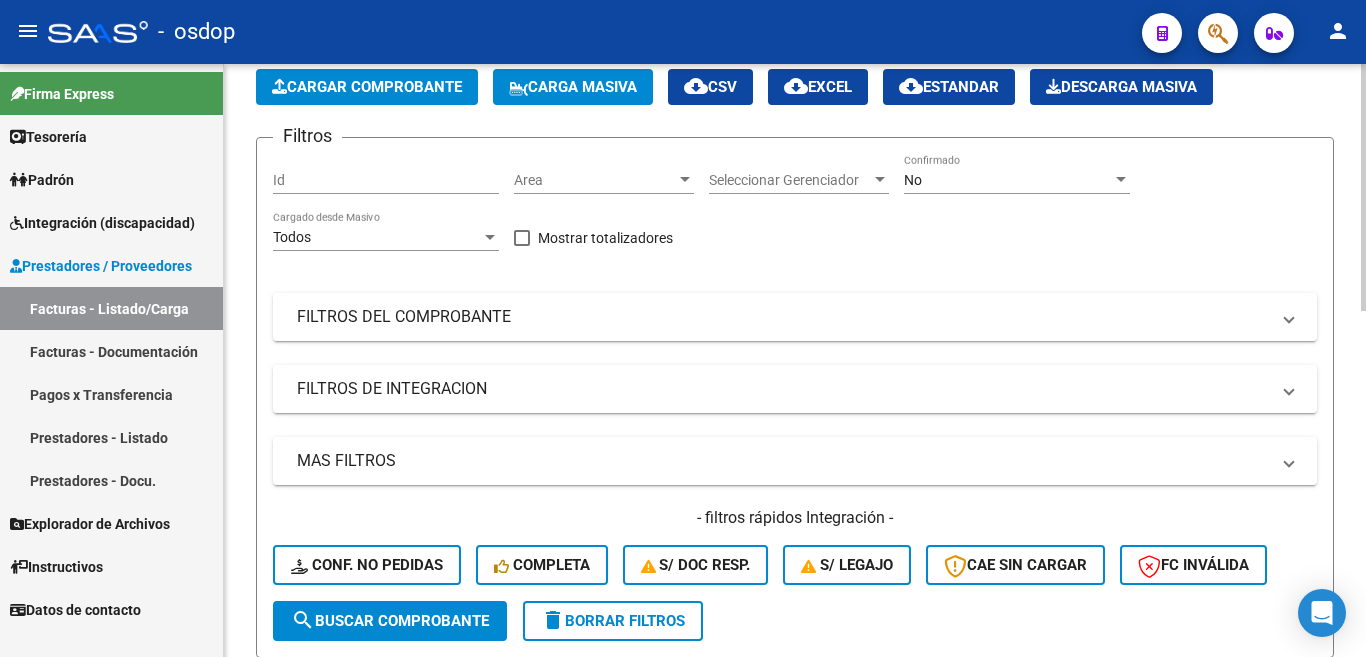 scroll, scrollTop: 0, scrollLeft: 0, axis: both 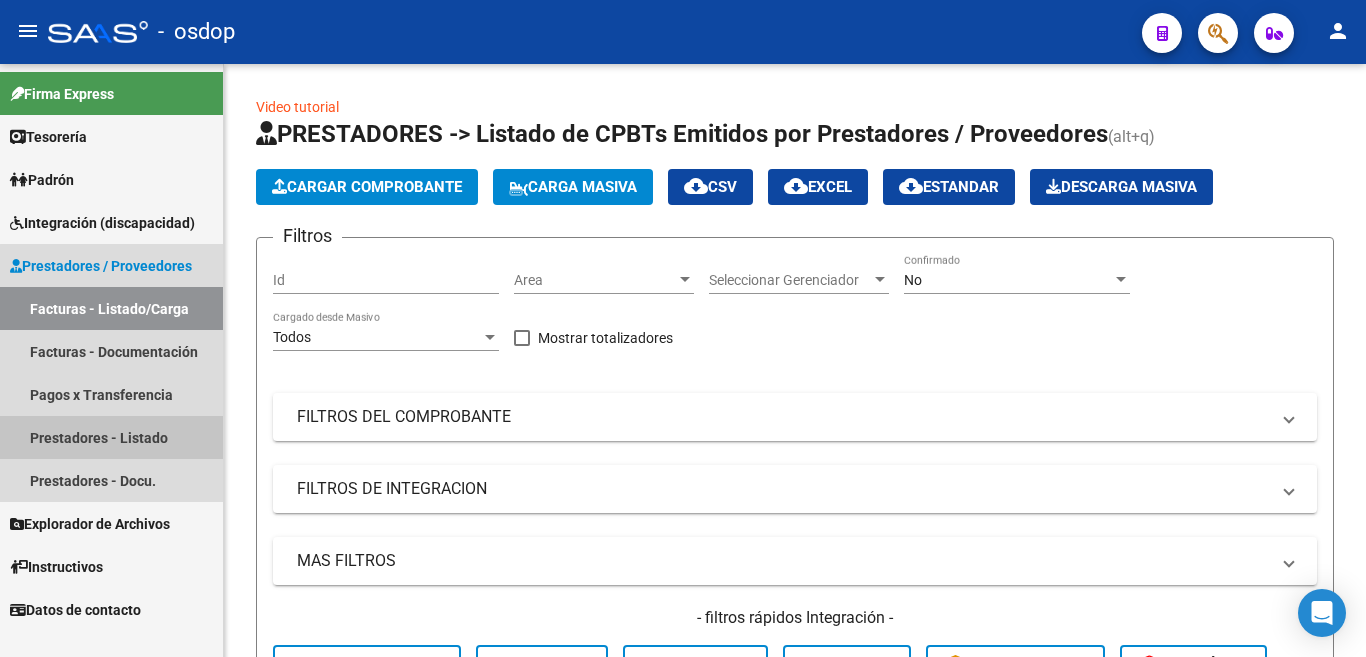 click on "Prestadores - Listado" at bounding box center (111, 437) 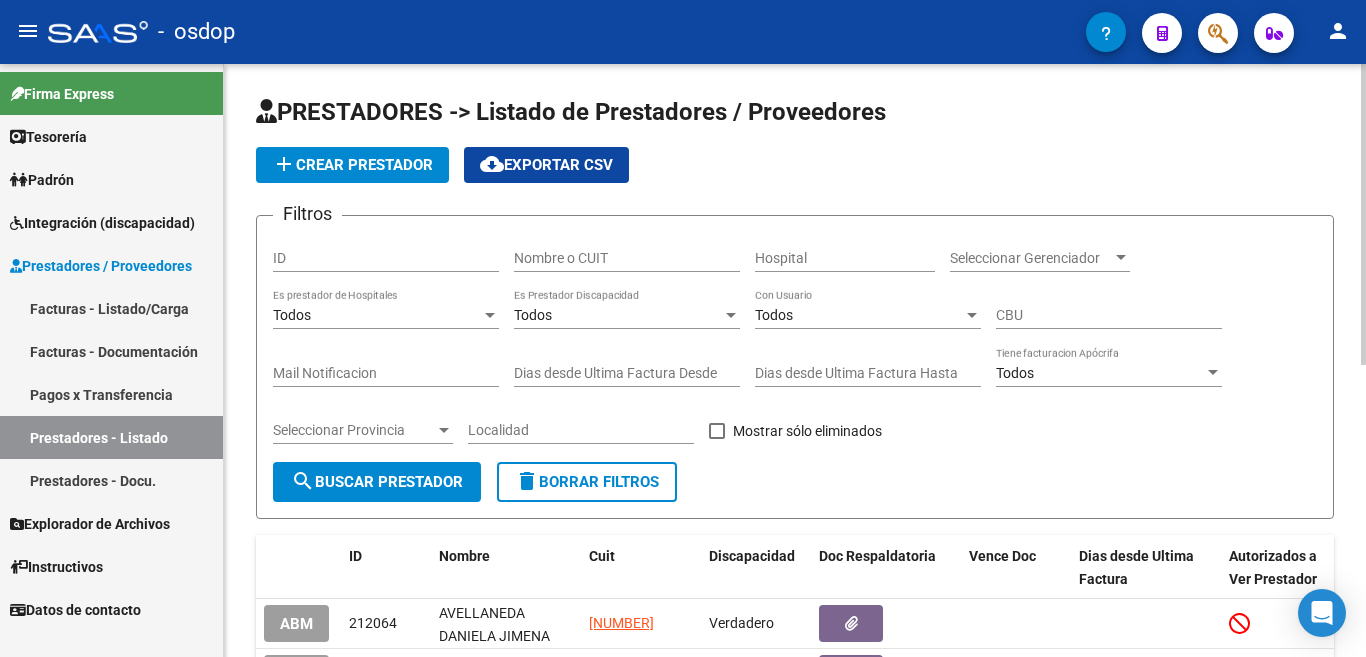 click on "Nombre o CUIT" at bounding box center (627, 258) 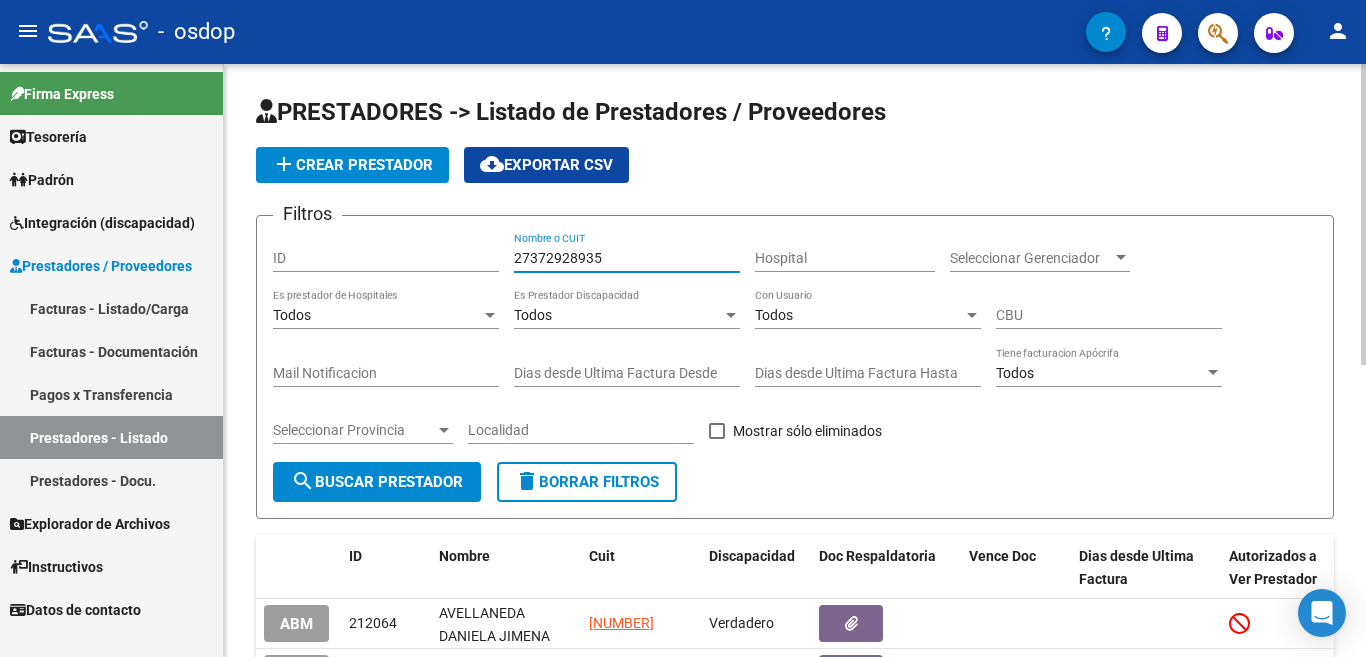 type on "27372928935" 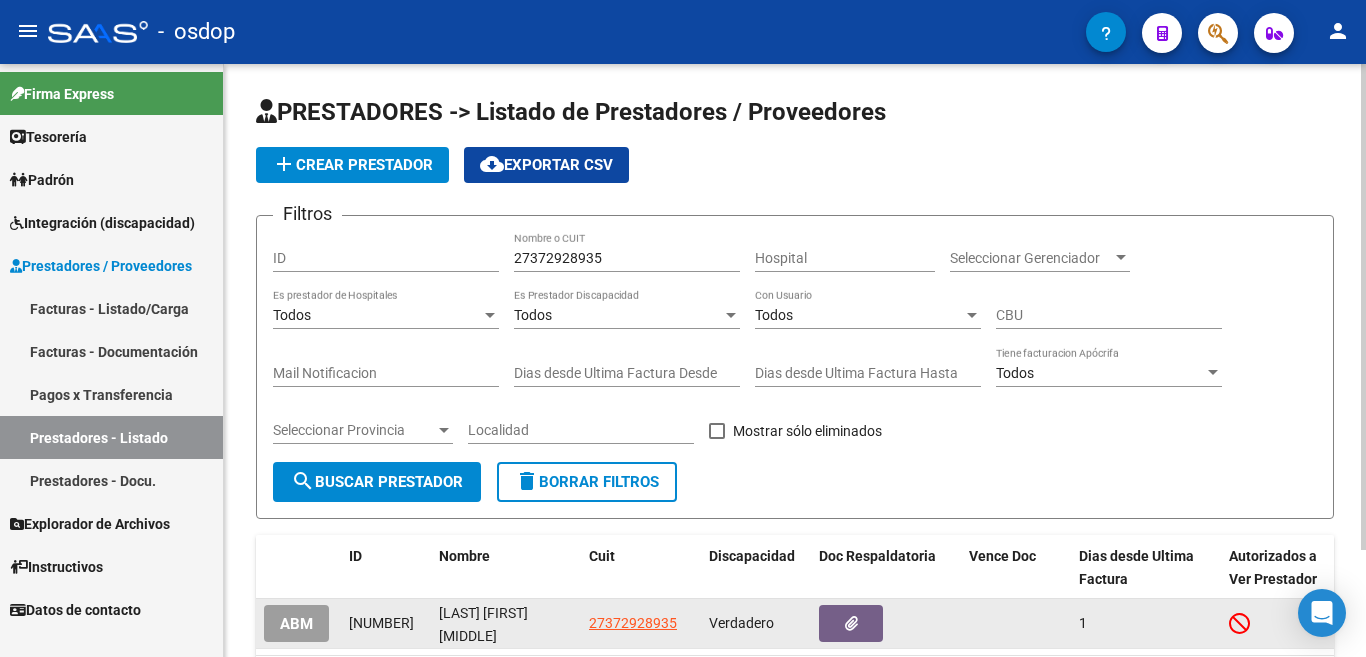 scroll, scrollTop: 100, scrollLeft: 0, axis: vertical 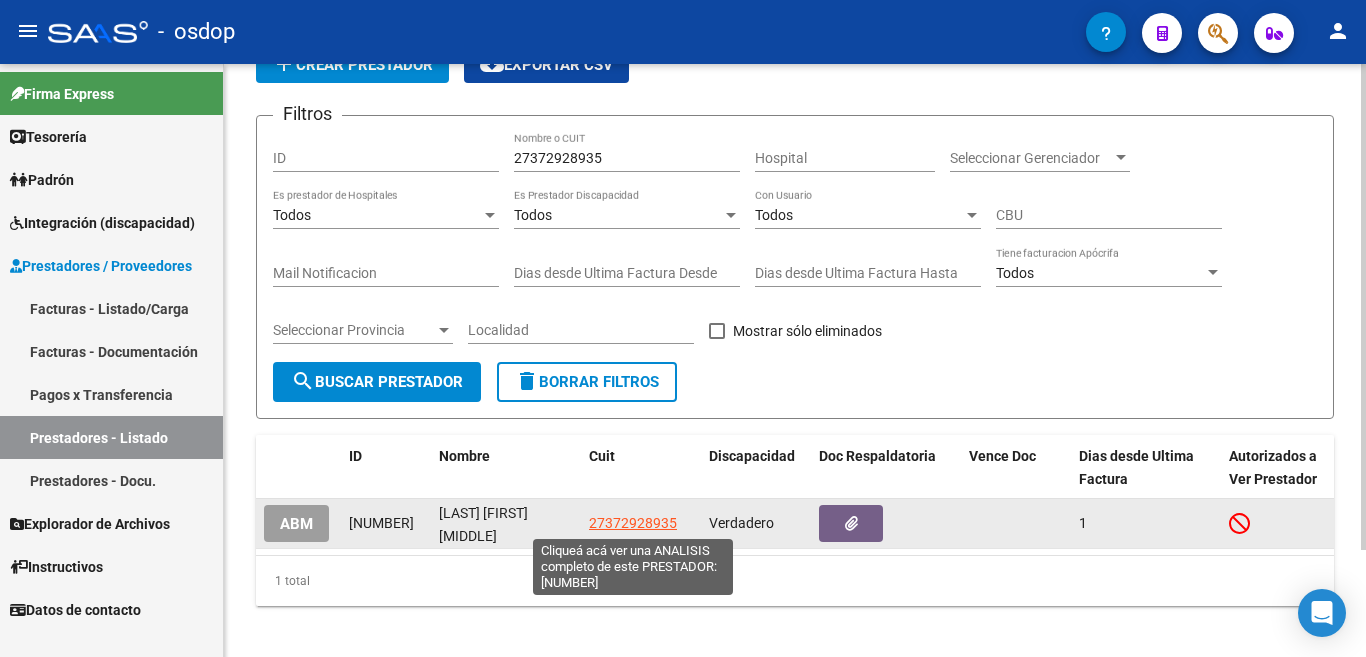 click on "27372928935" 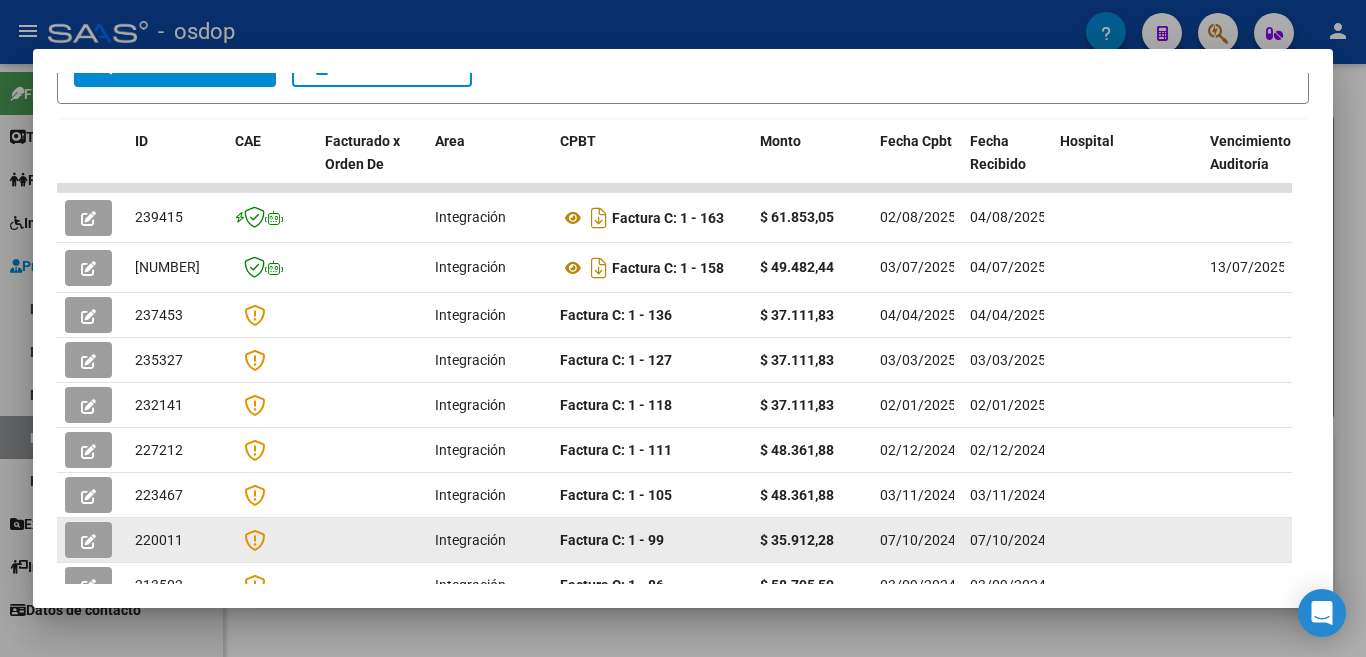 scroll, scrollTop: 433, scrollLeft: 0, axis: vertical 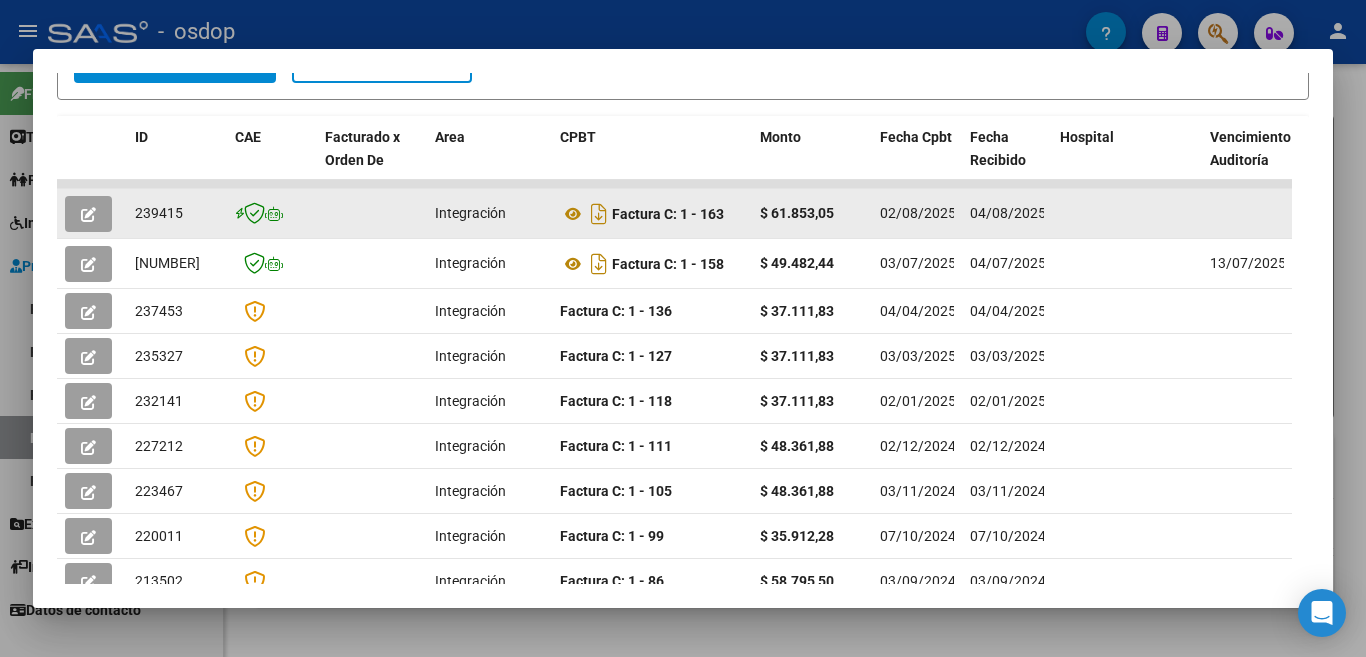 click on "239415" 